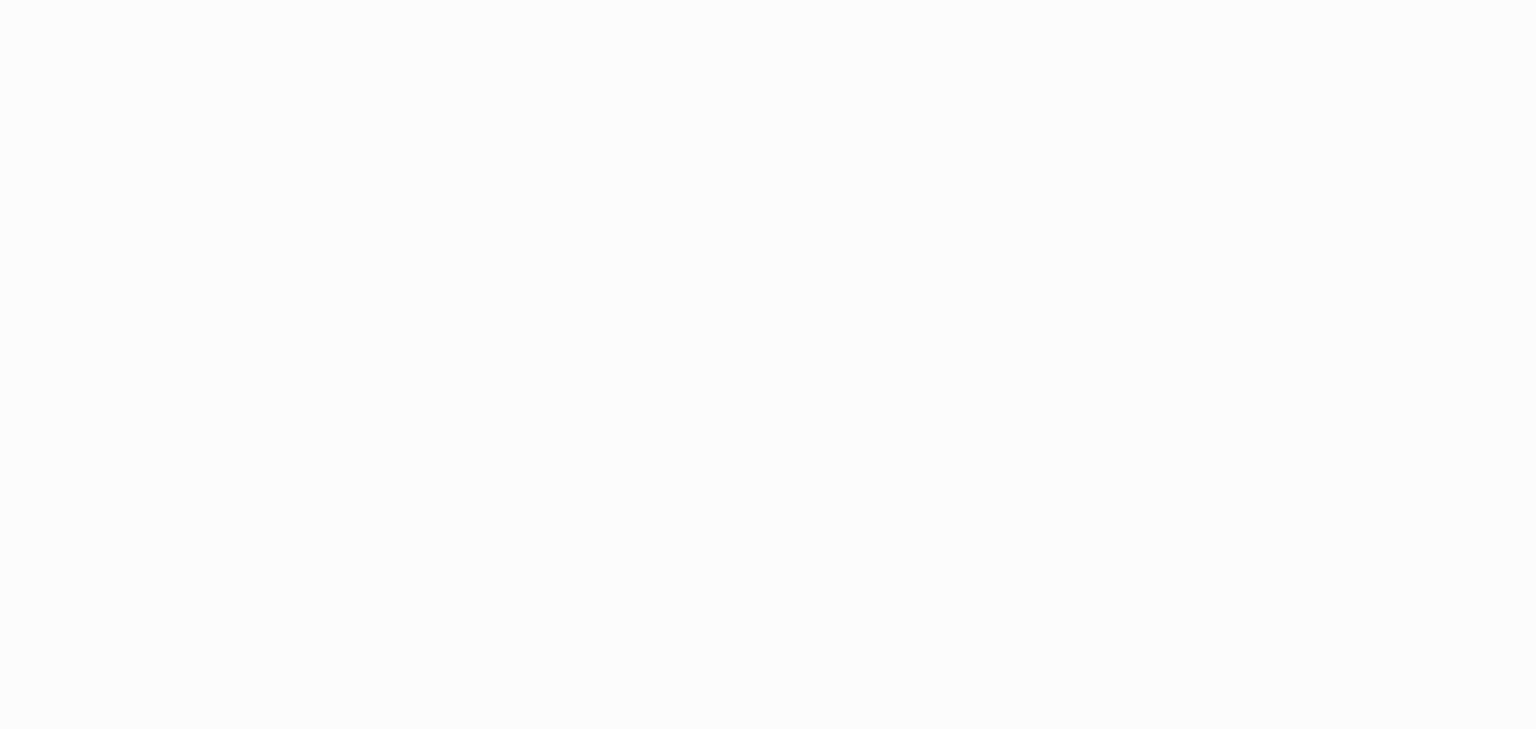 scroll, scrollTop: 0, scrollLeft: 0, axis: both 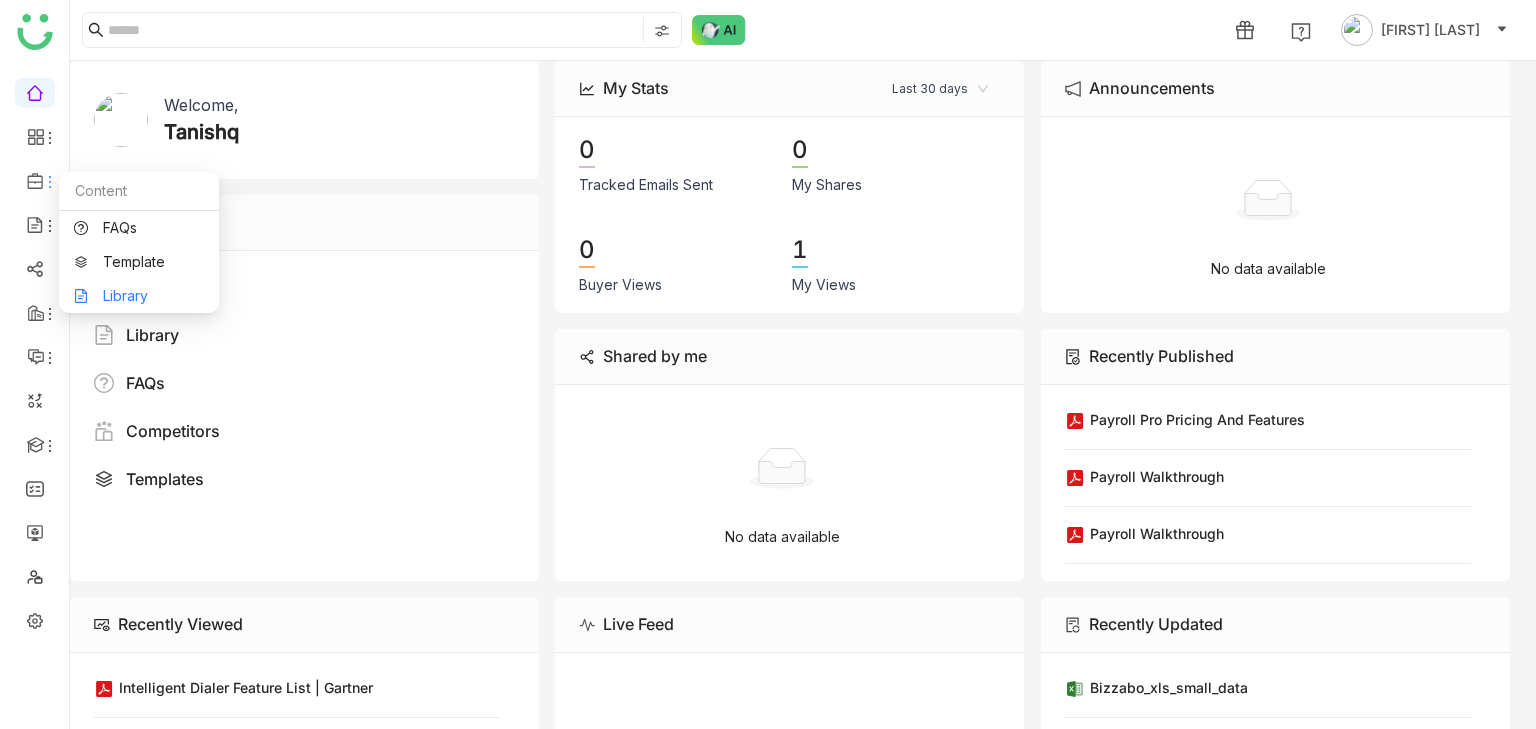 click on "Library" at bounding box center [139, 296] 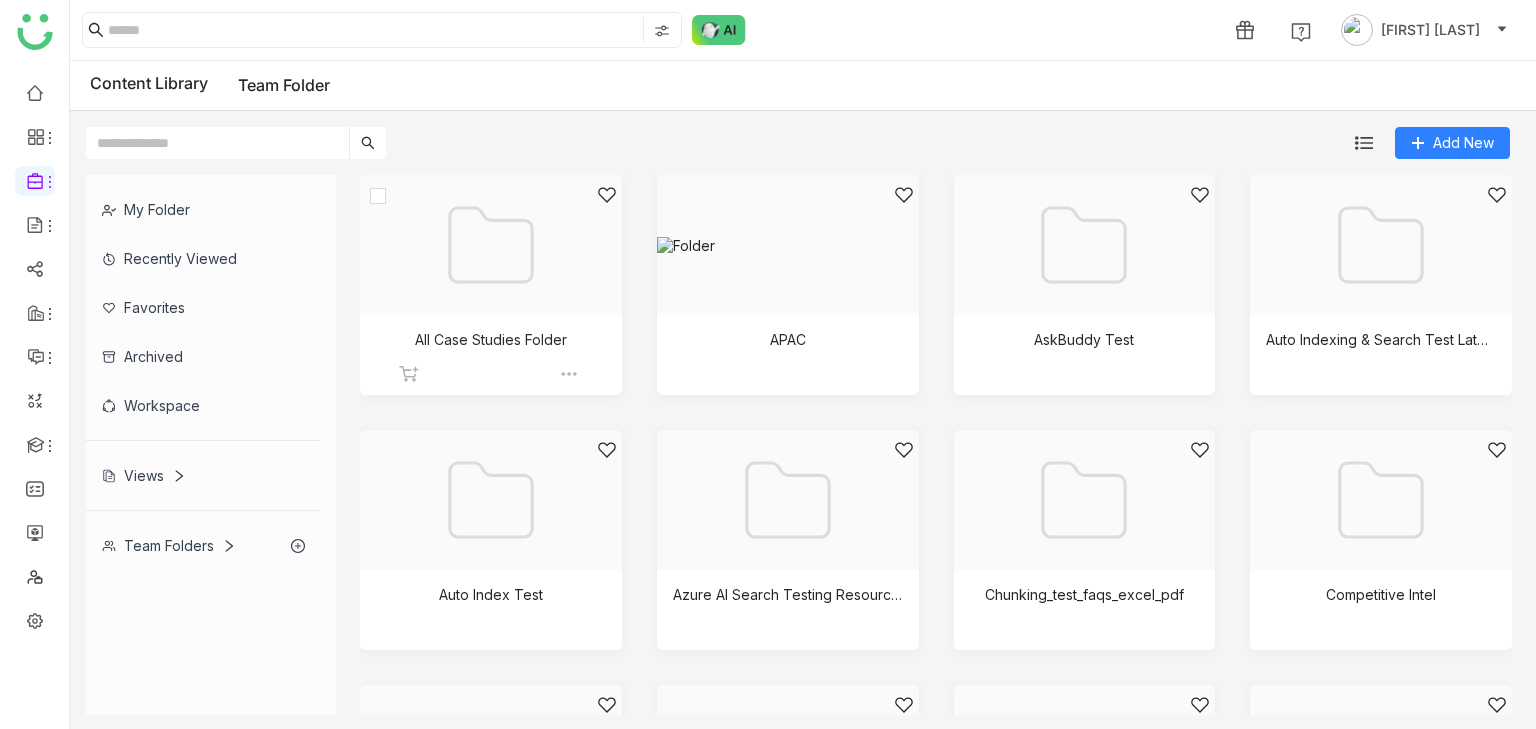 click 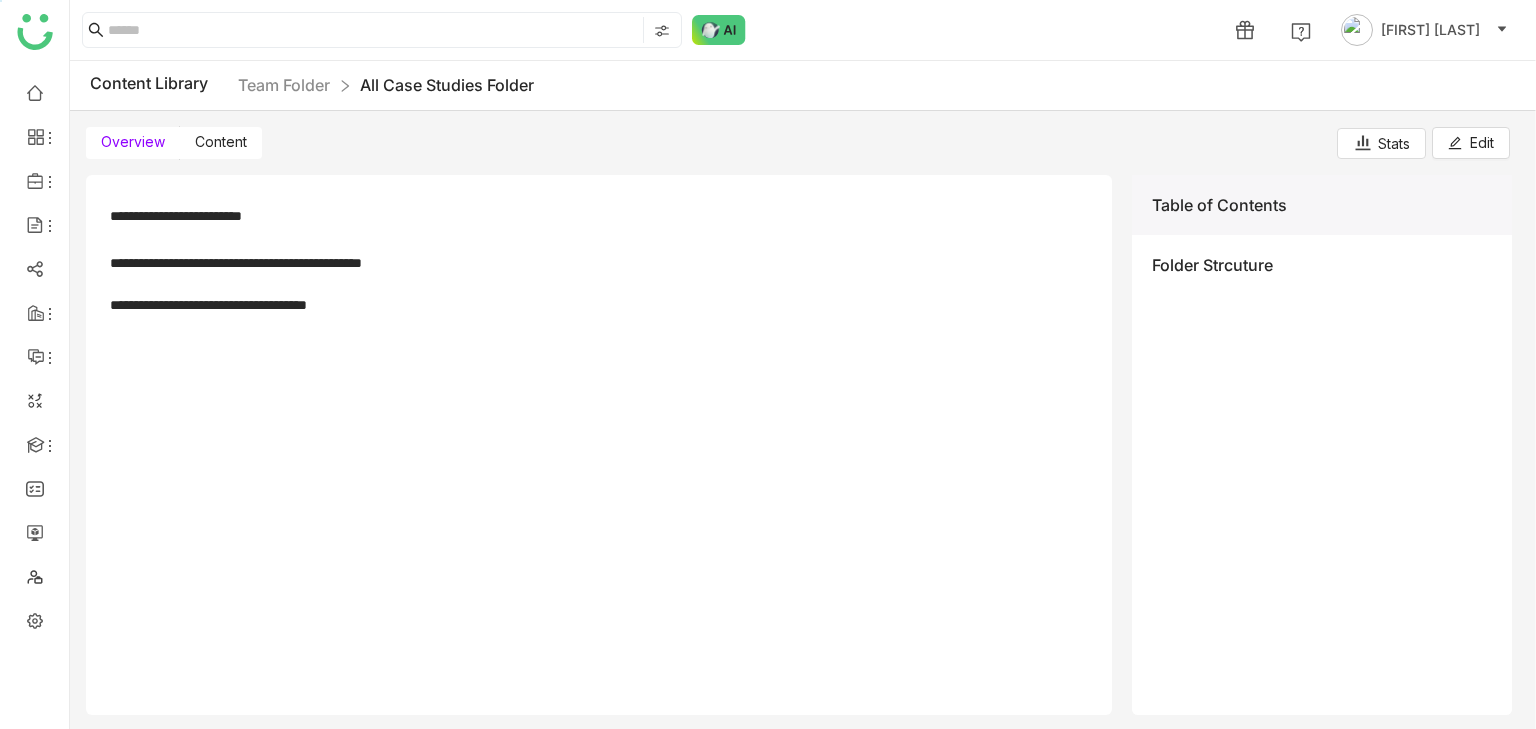 click on "**********" 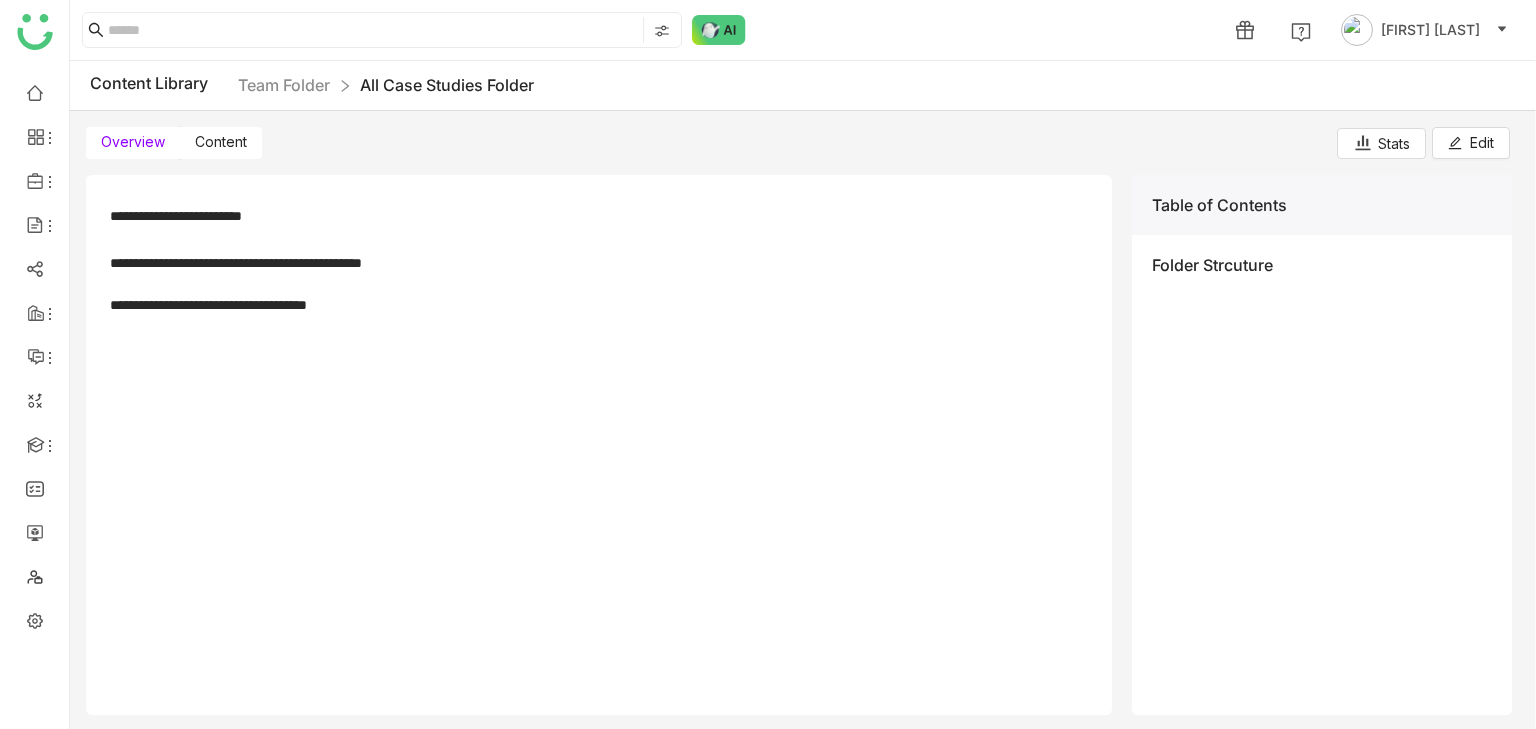 click on "**********" 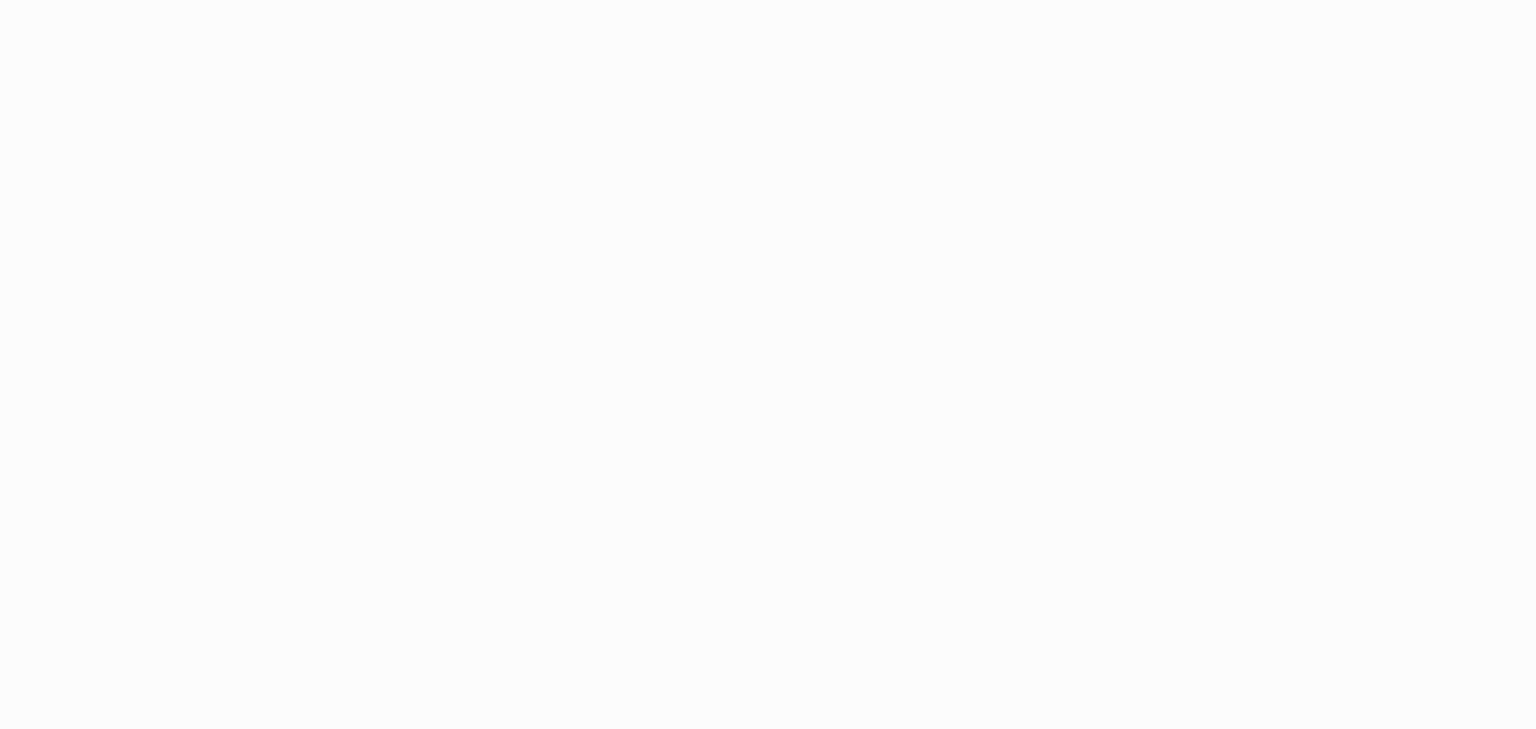 scroll, scrollTop: 0, scrollLeft: 0, axis: both 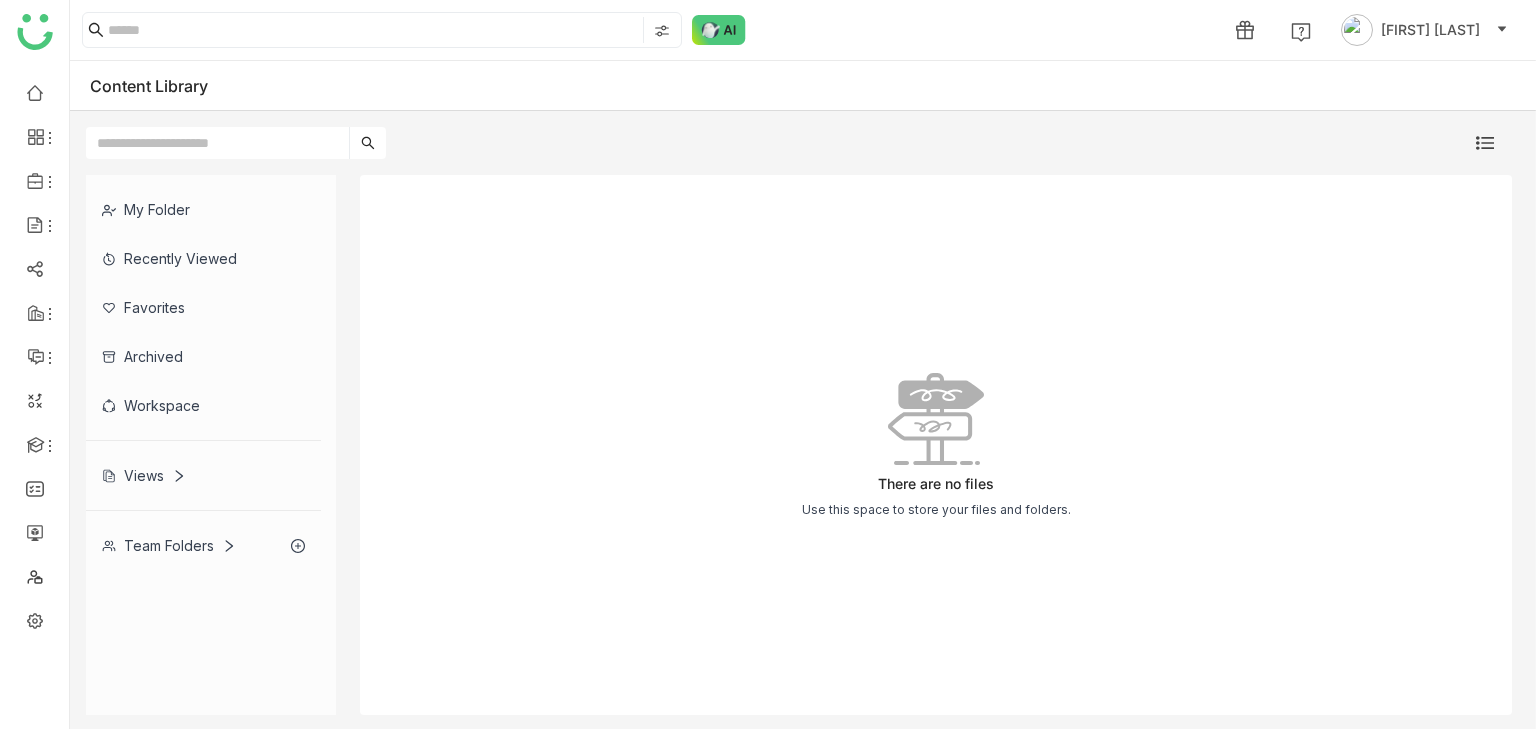 click on "My Folder" 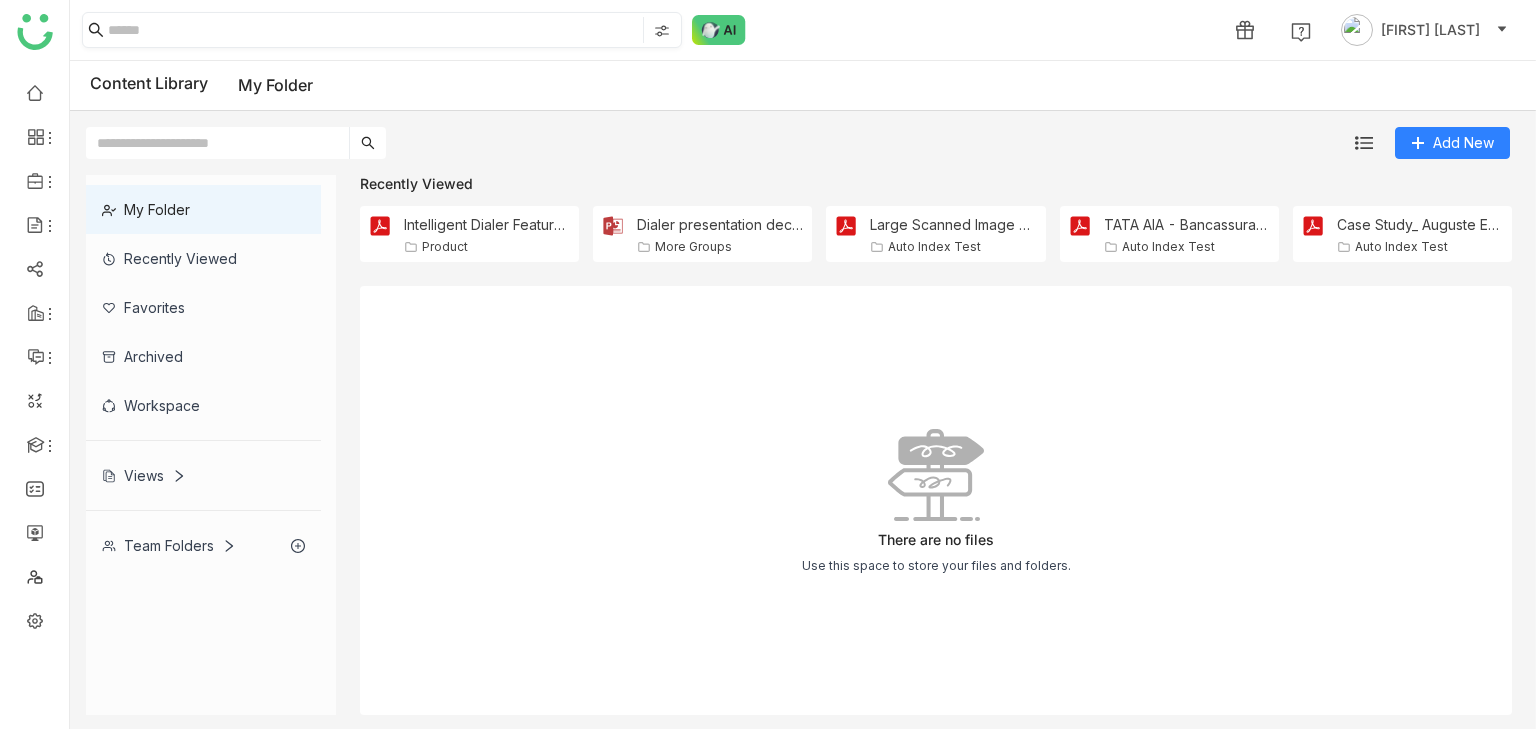 click 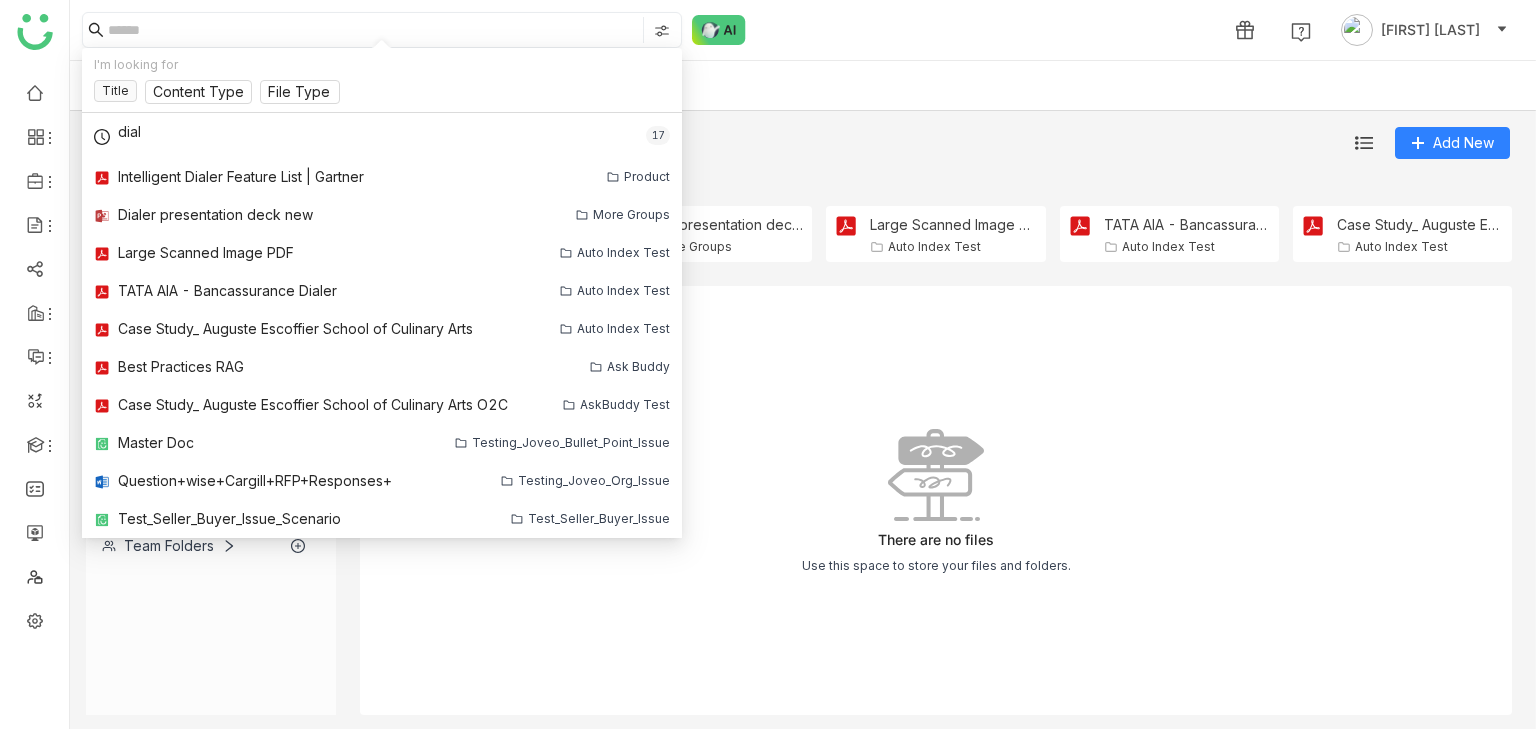 paste on "**********" 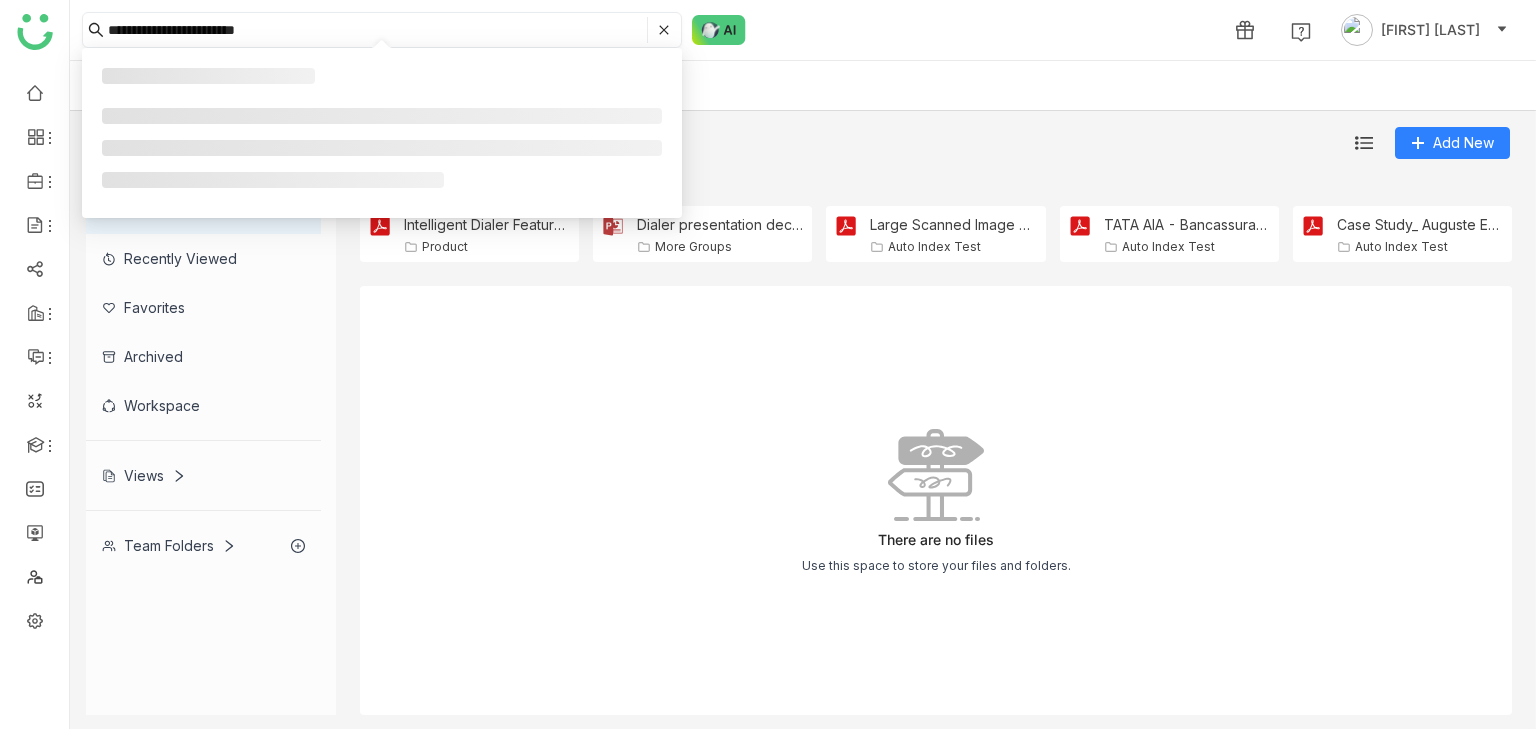 type on "**********" 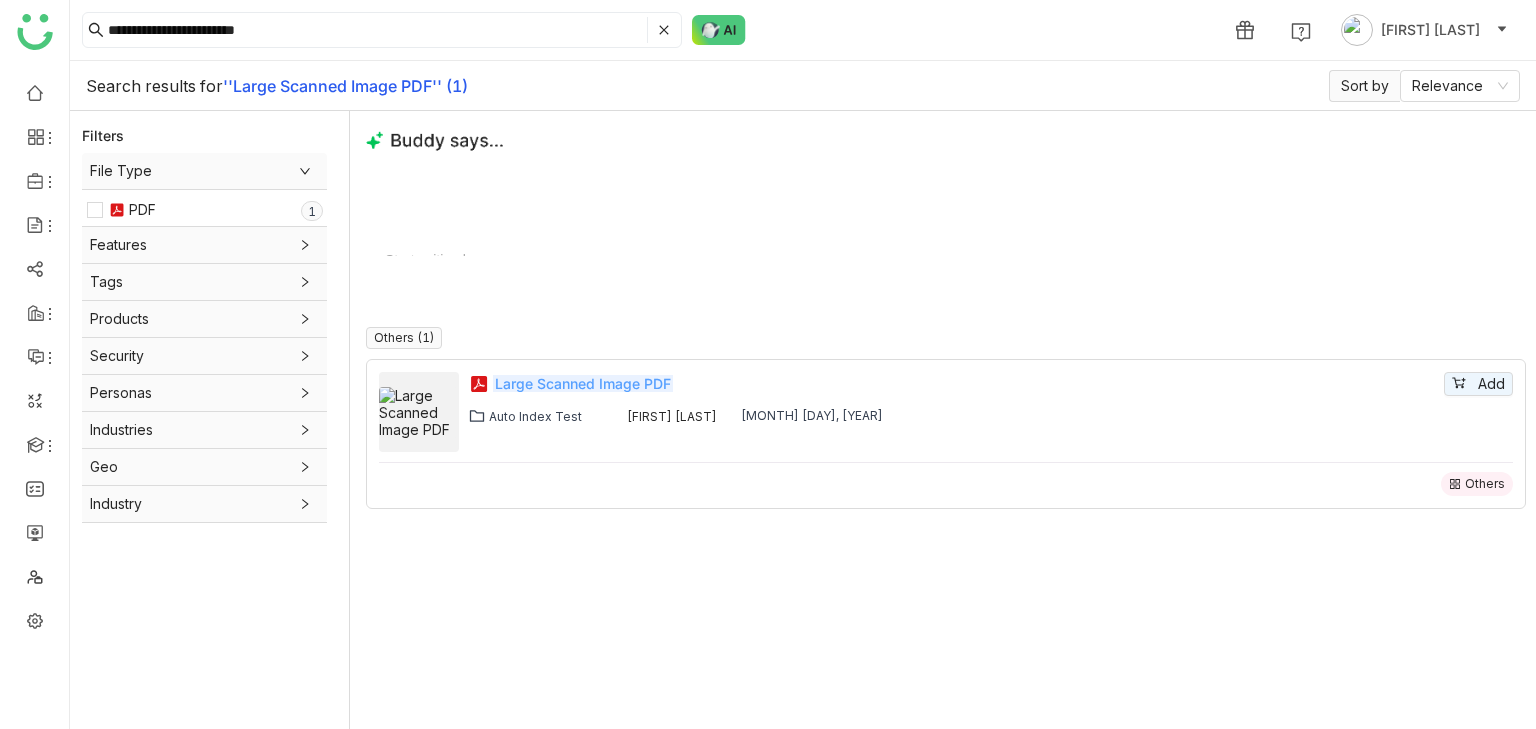click on "Large Scanned Image PDF" 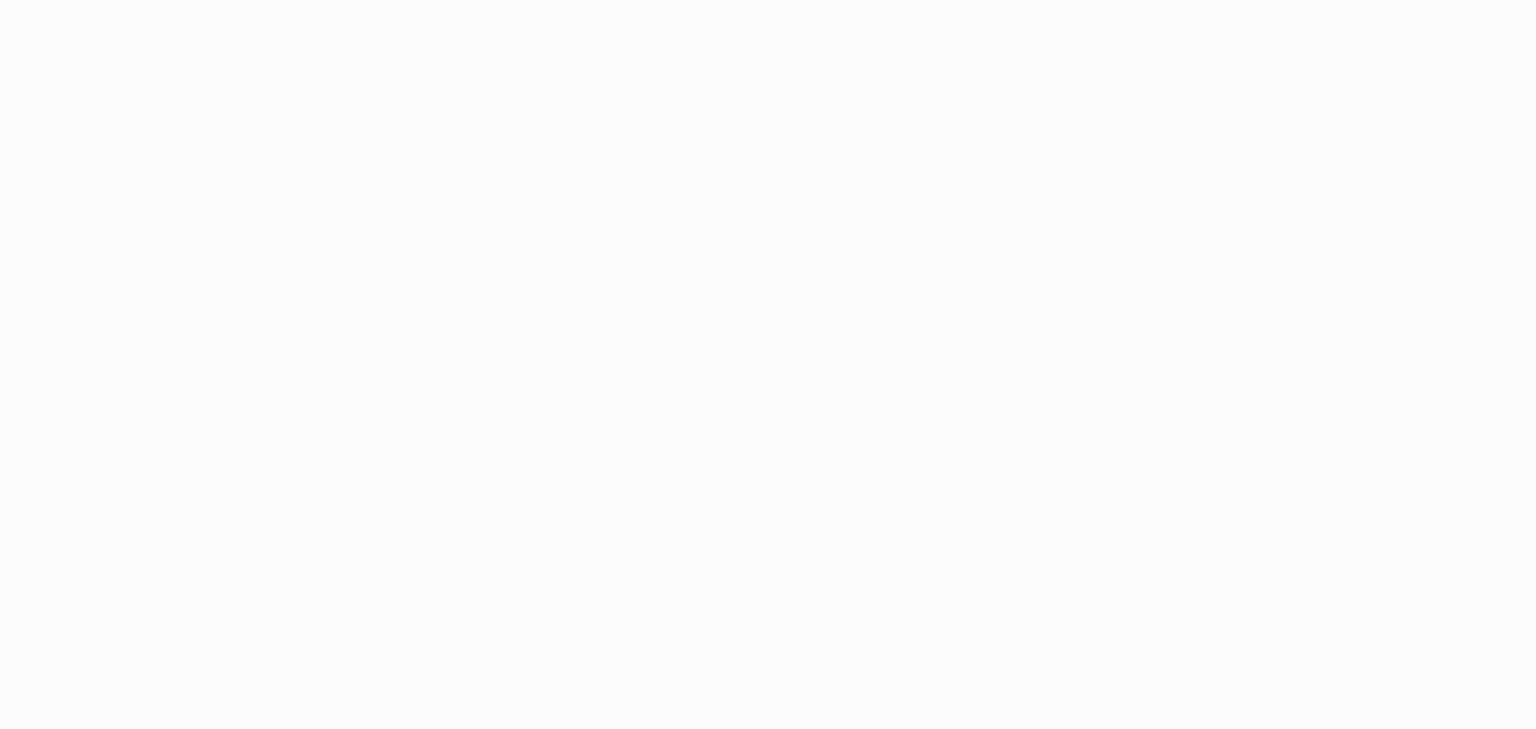 scroll, scrollTop: 0, scrollLeft: 0, axis: both 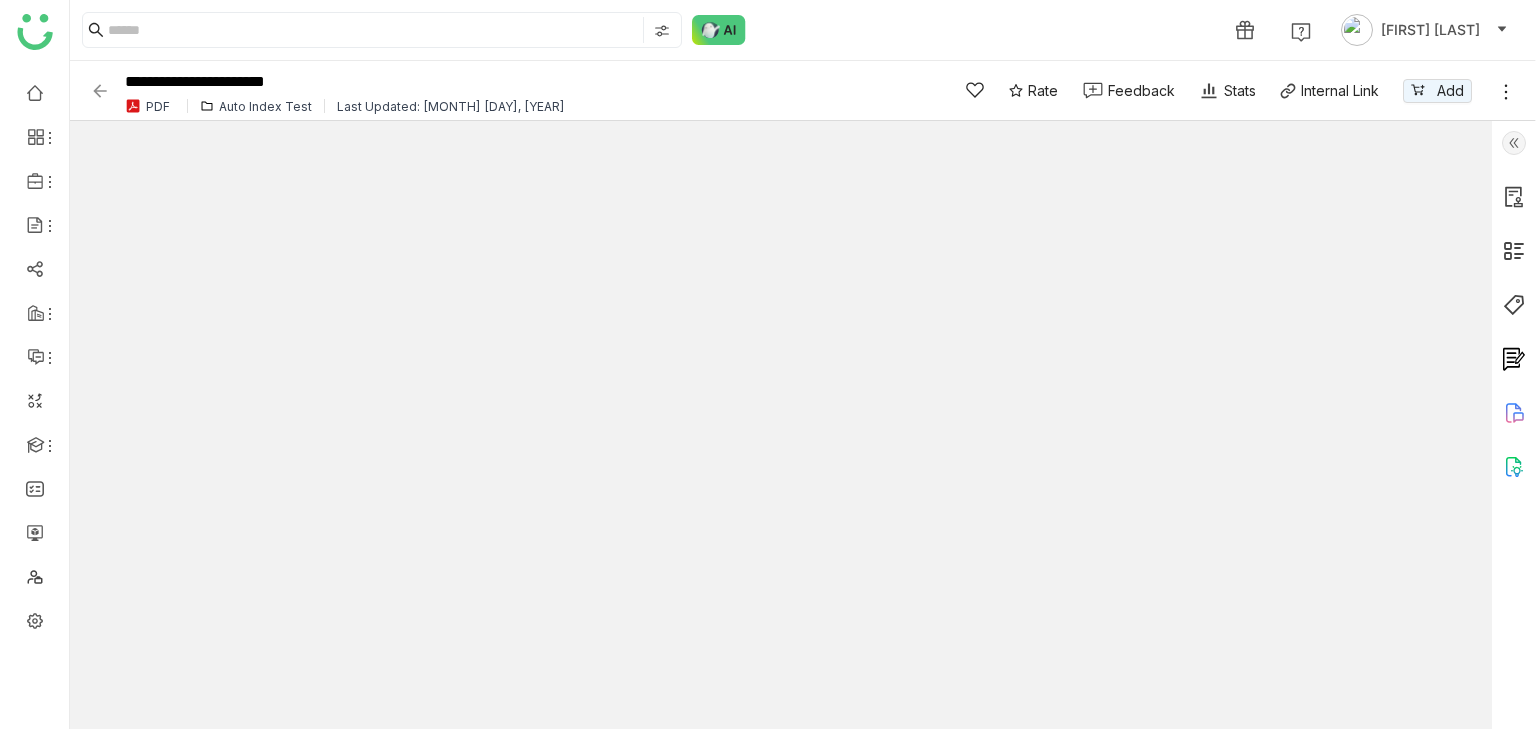 click 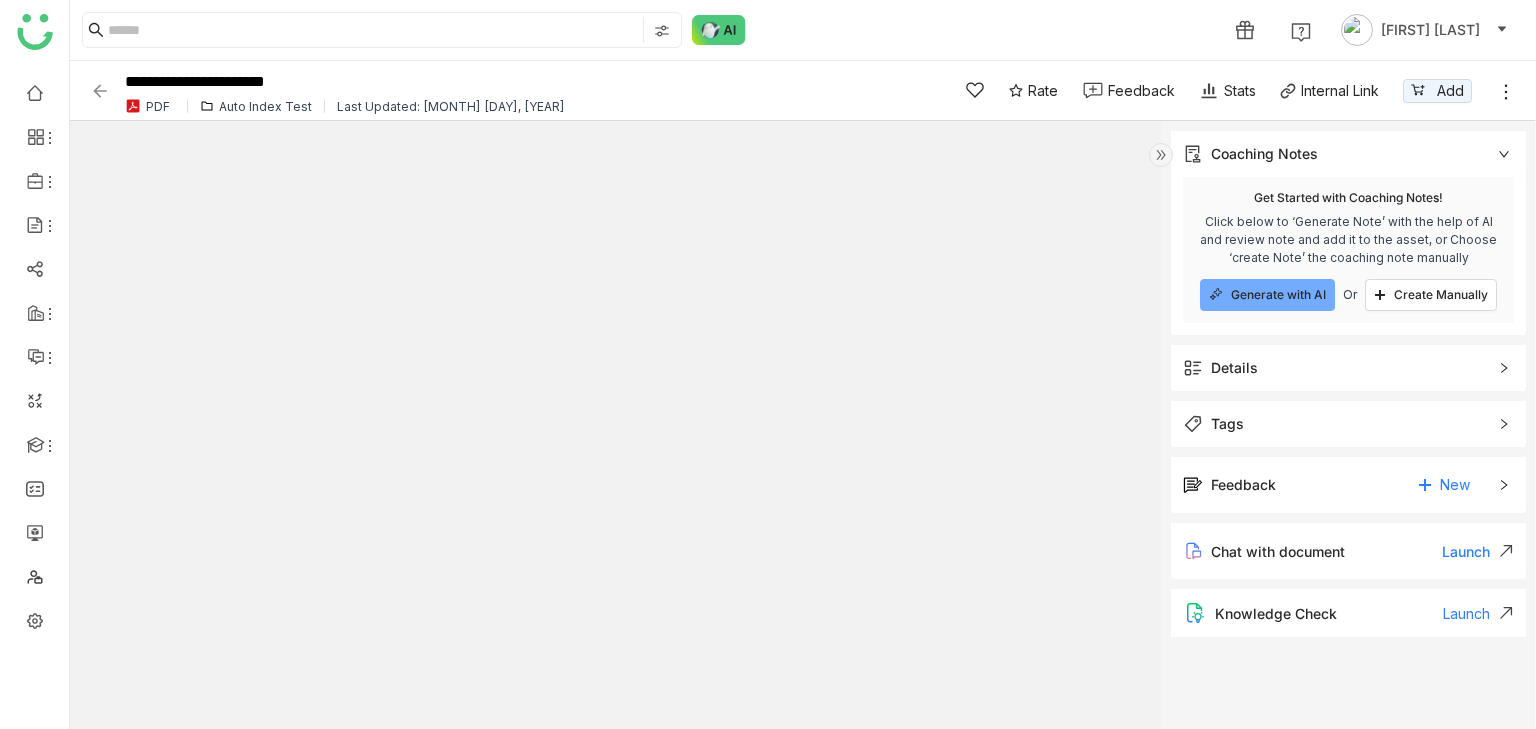 click on "Details" 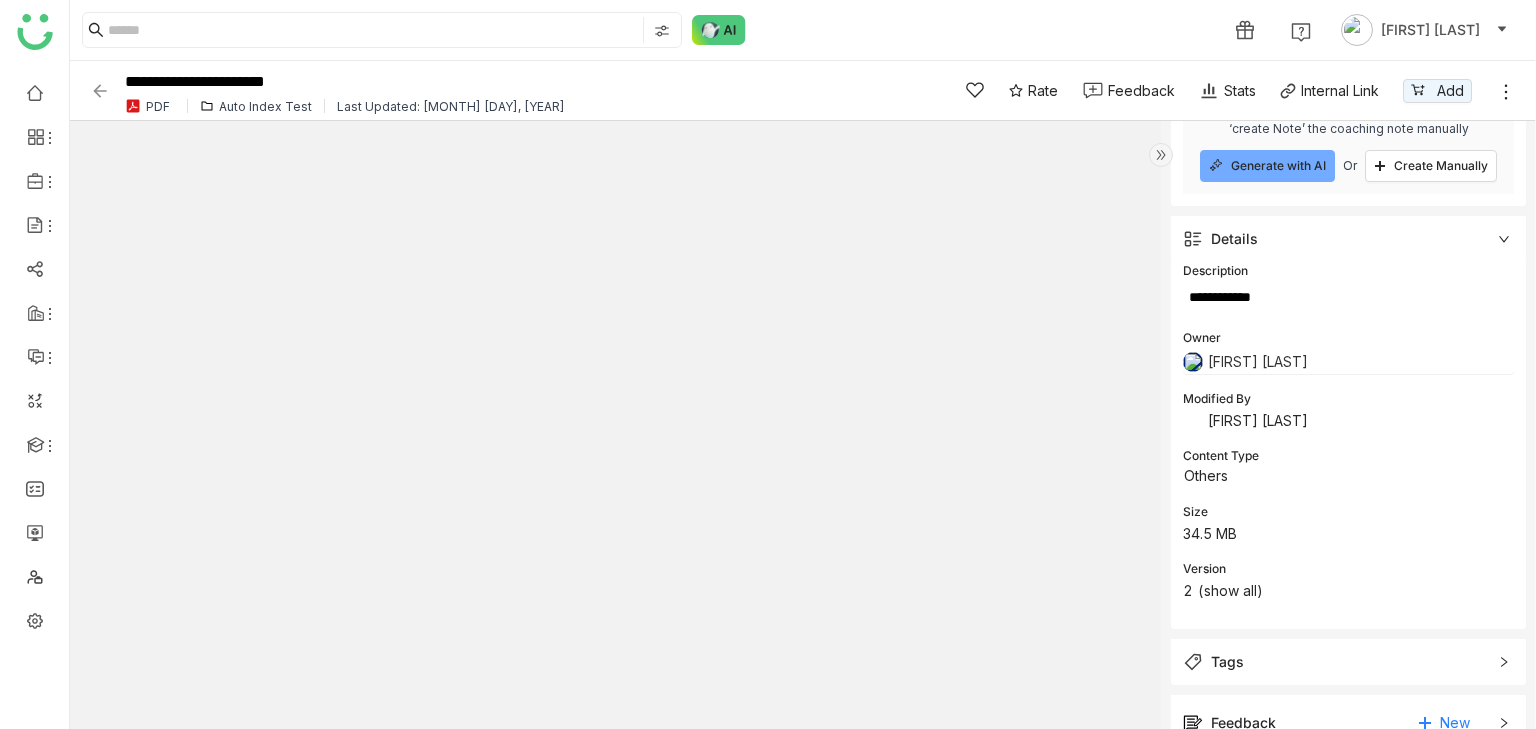 scroll, scrollTop: 152, scrollLeft: 0, axis: vertical 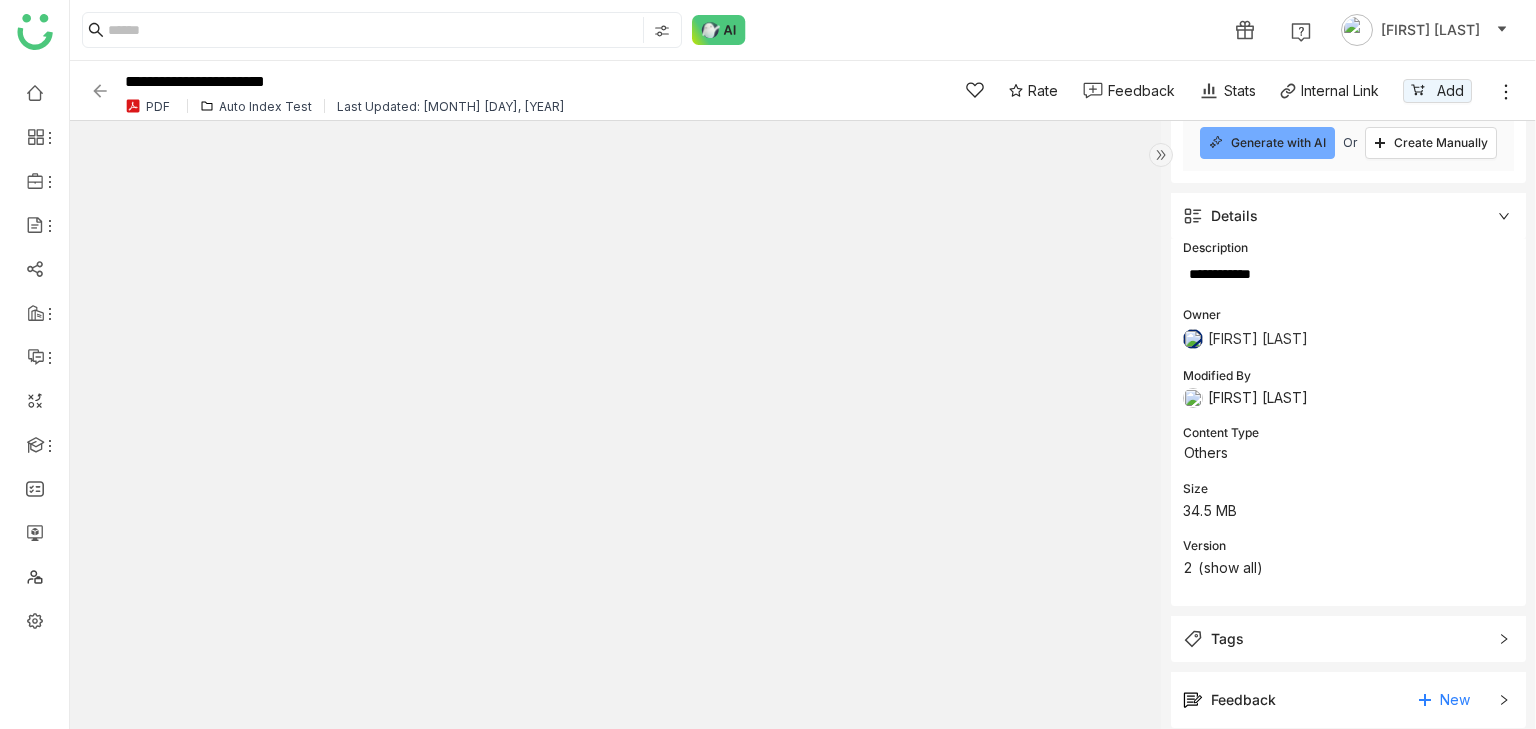 click on "Details" 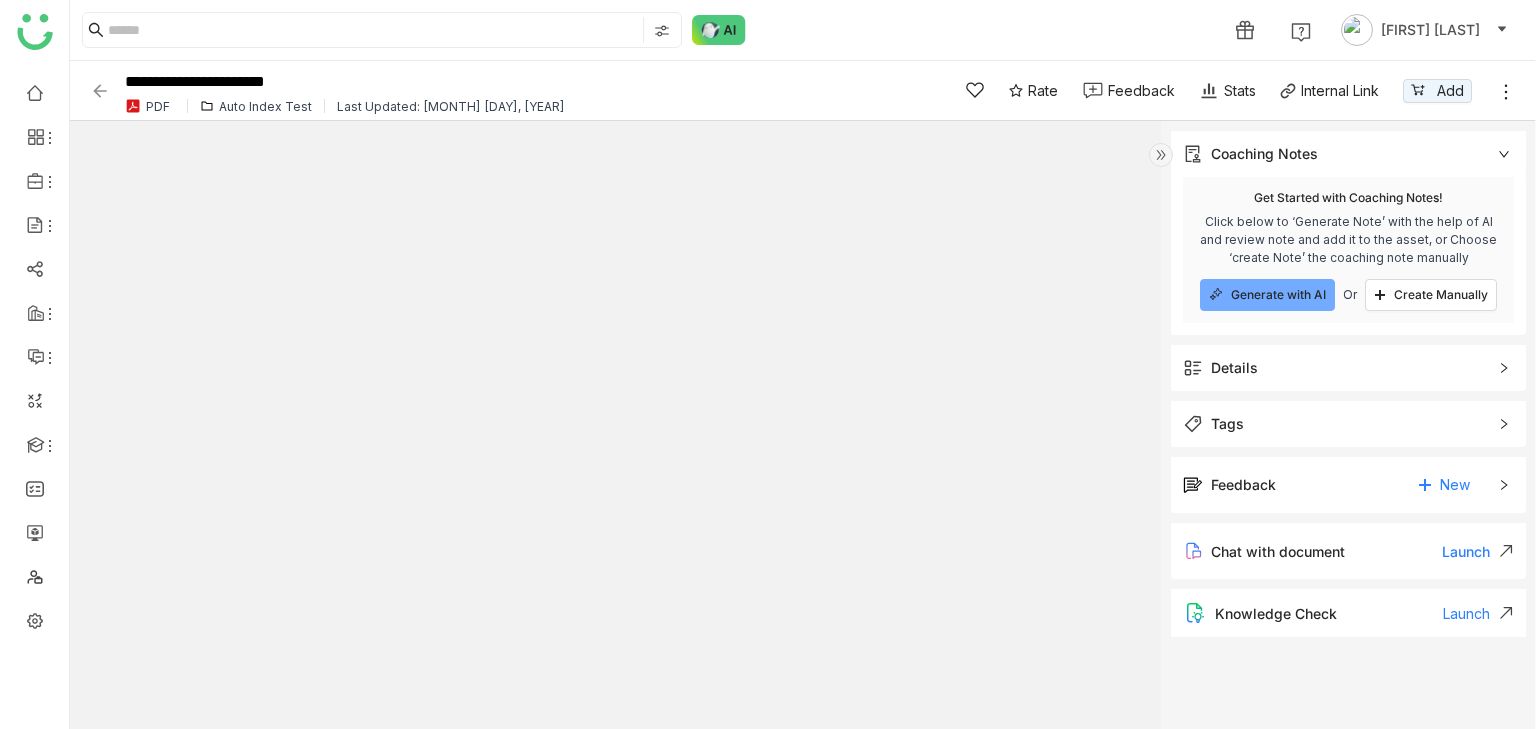 type on "**" 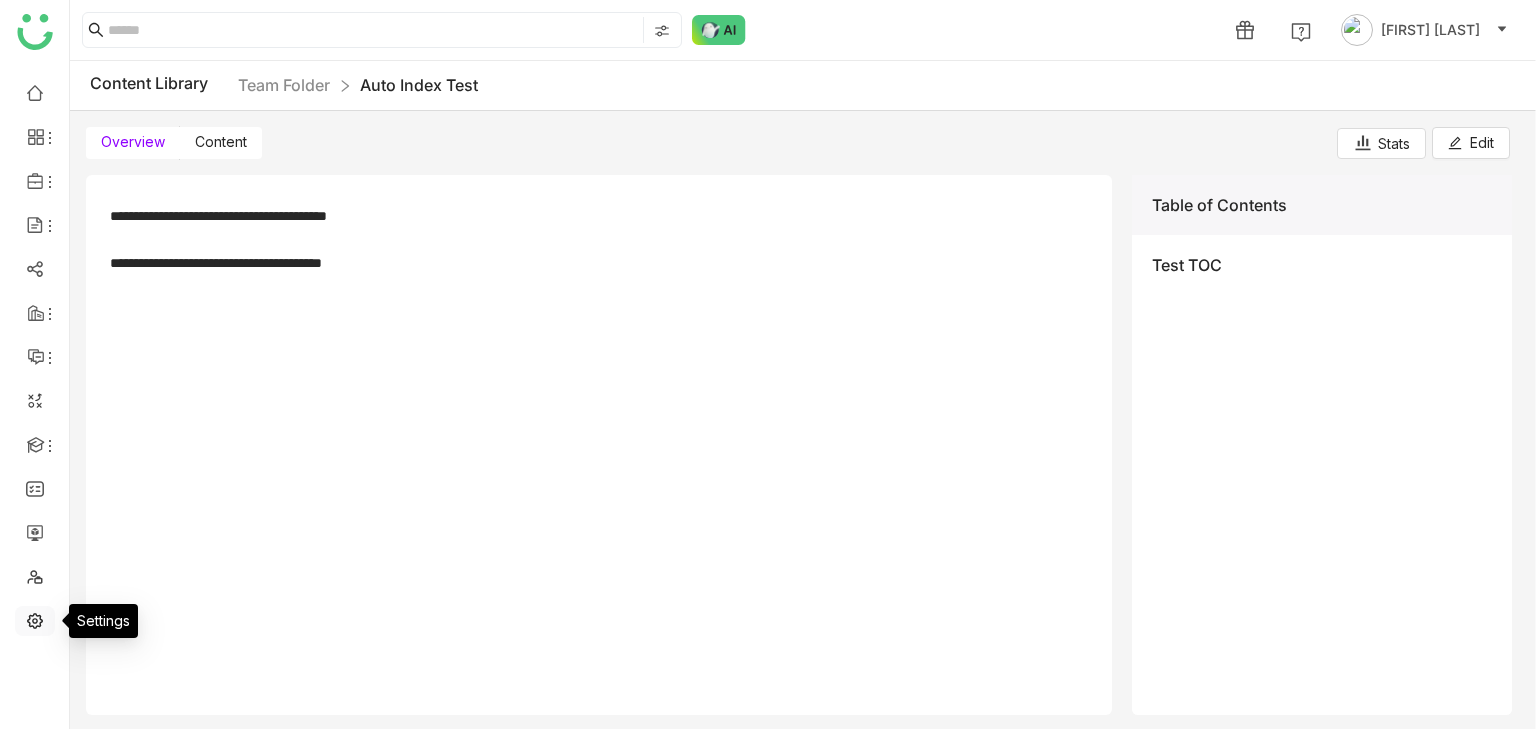 click at bounding box center (35, 619) 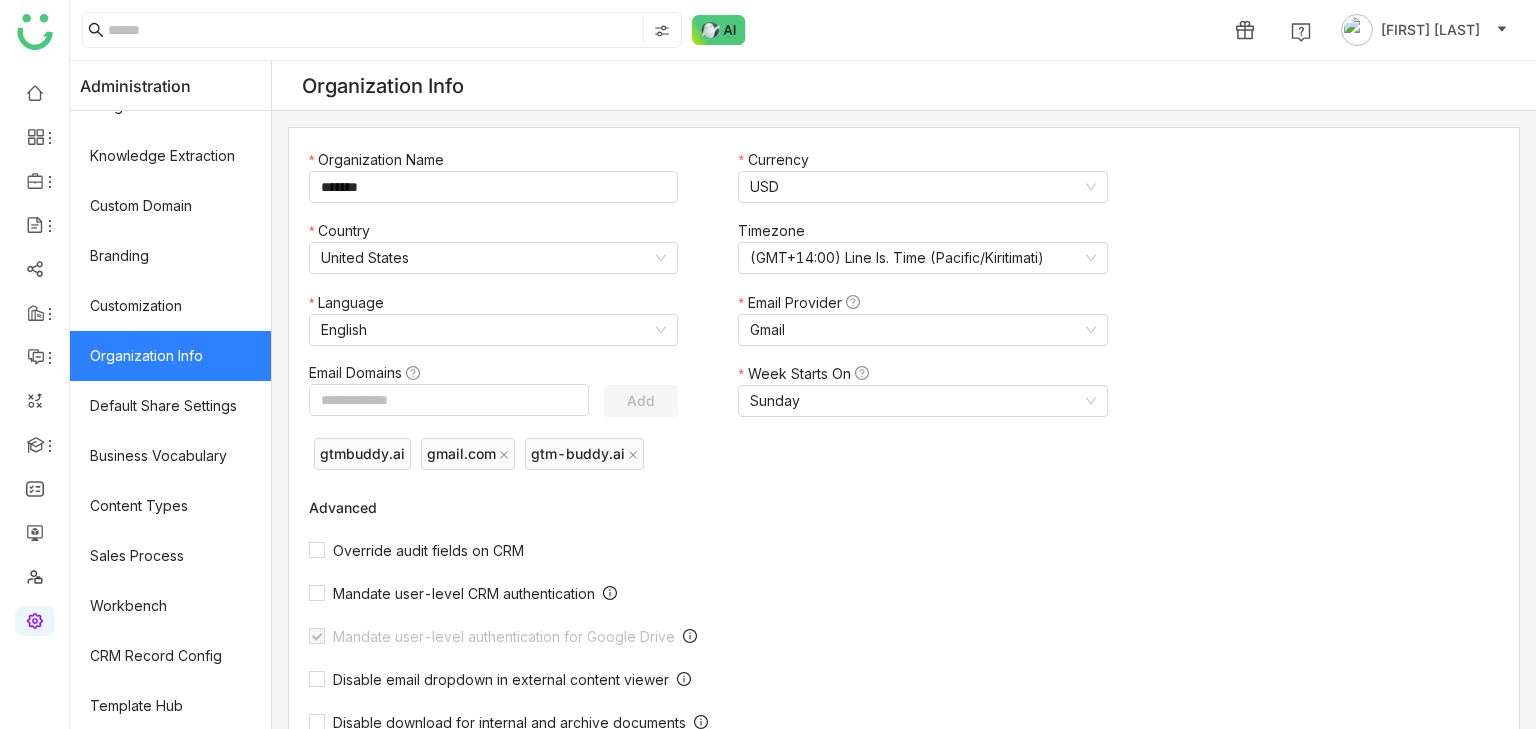 scroll, scrollTop: 332, scrollLeft: 0, axis: vertical 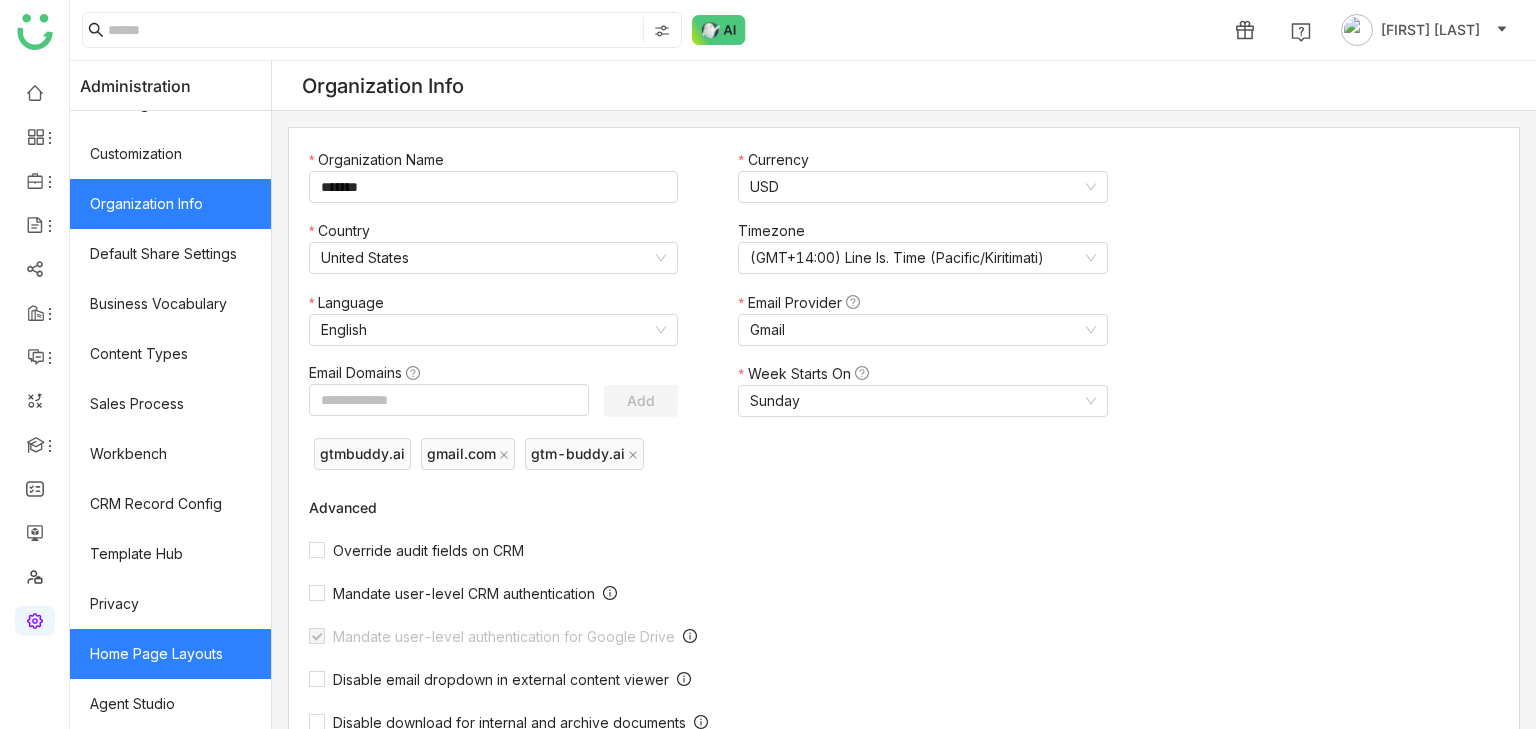 click on "Home Page Layouts" 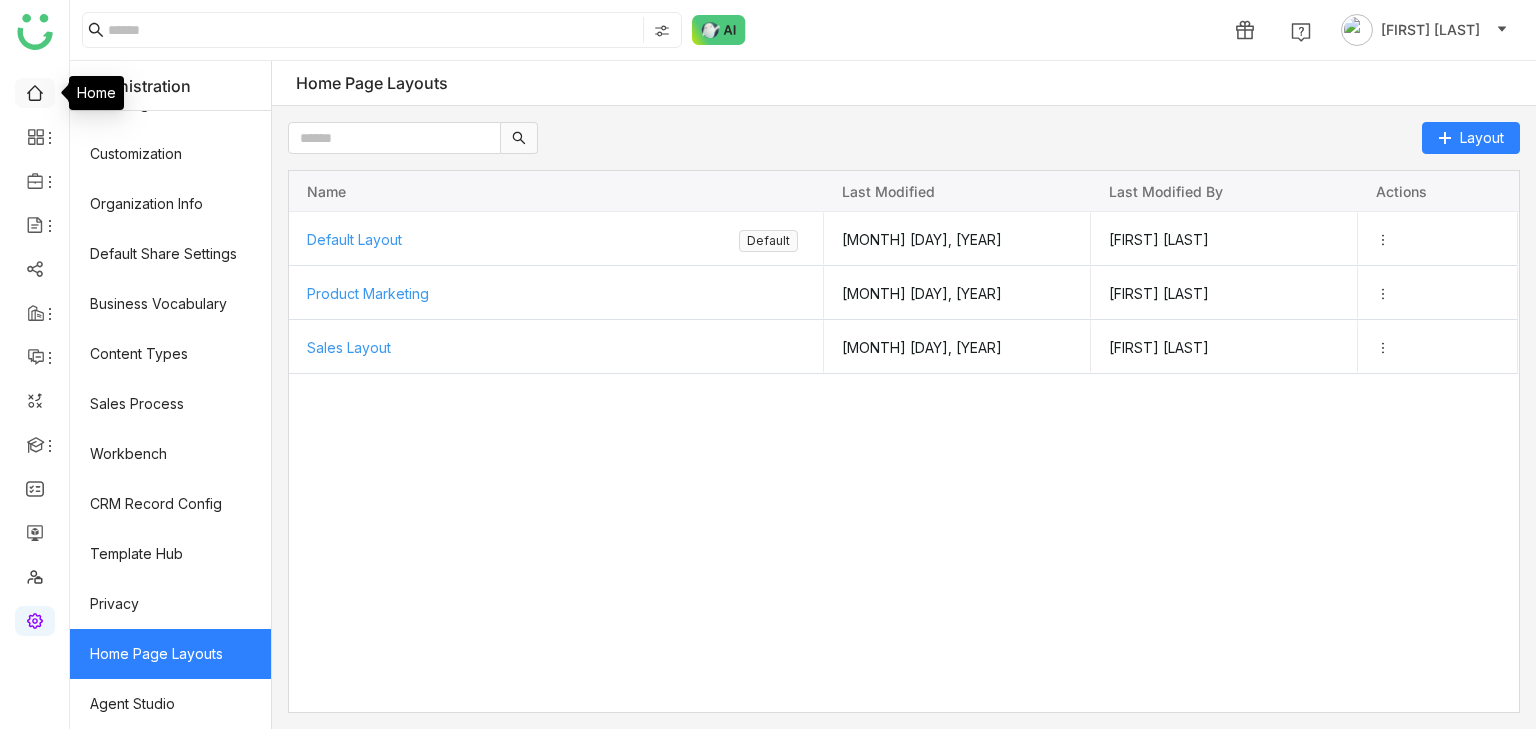 click at bounding box center [35, 91] 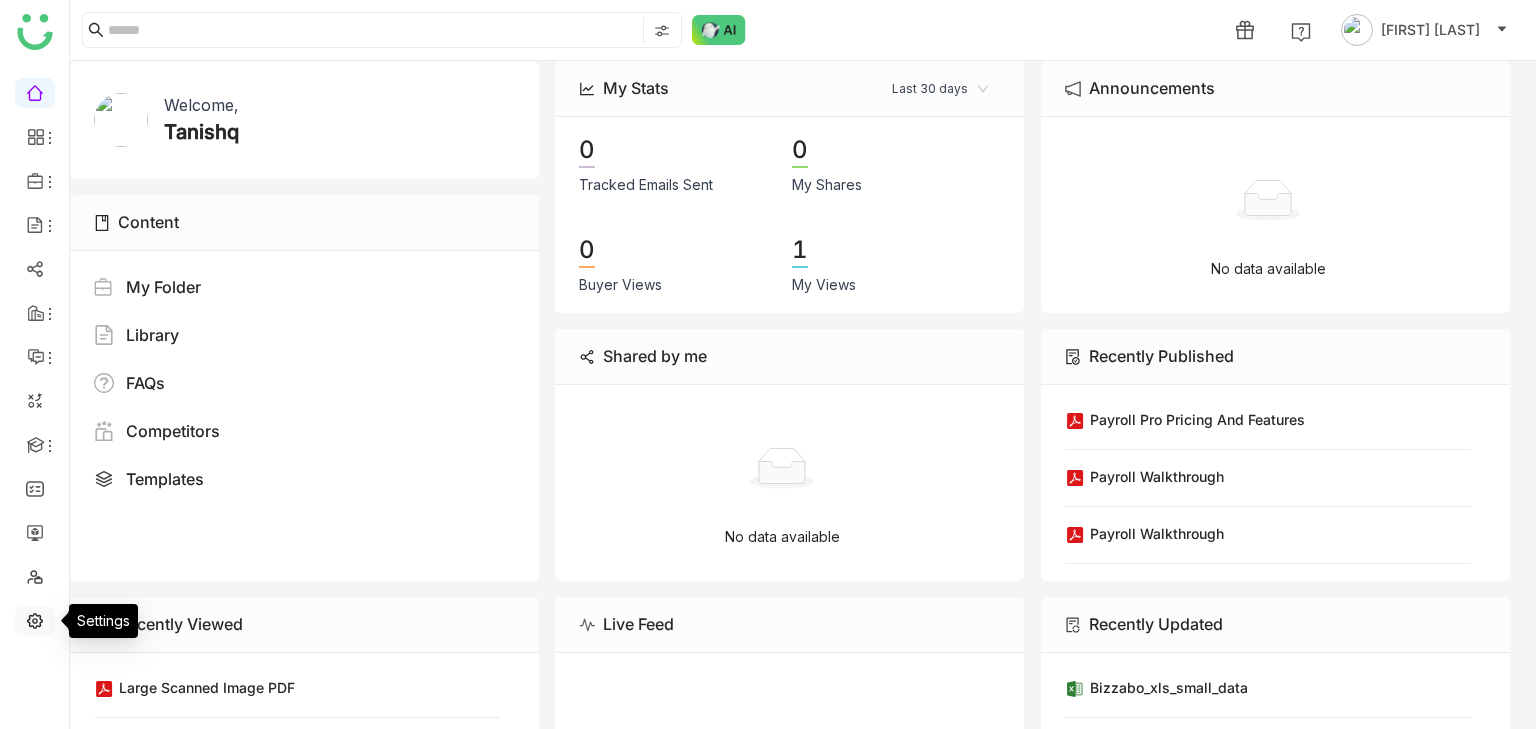 click at bounding box center (35, 619) 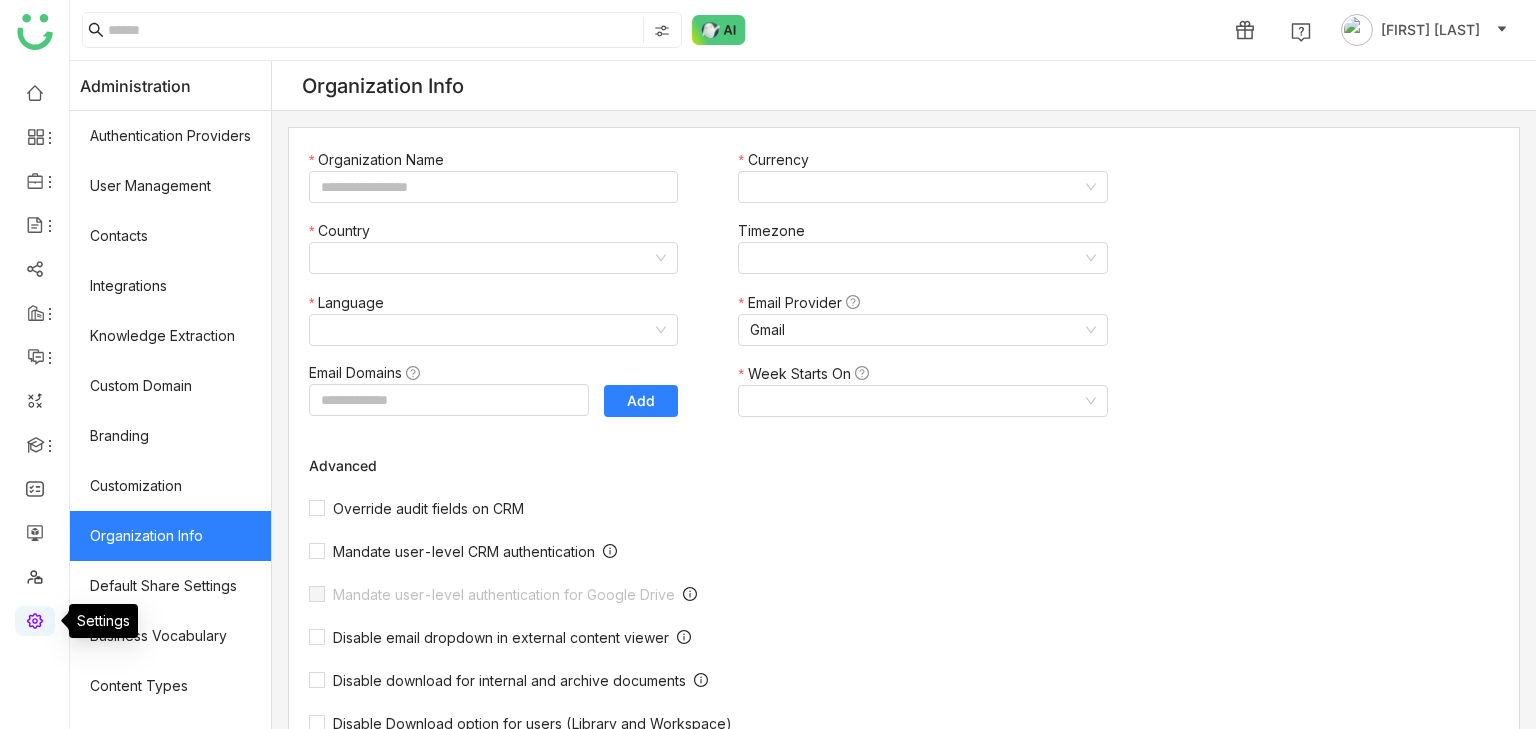 type on "*******" 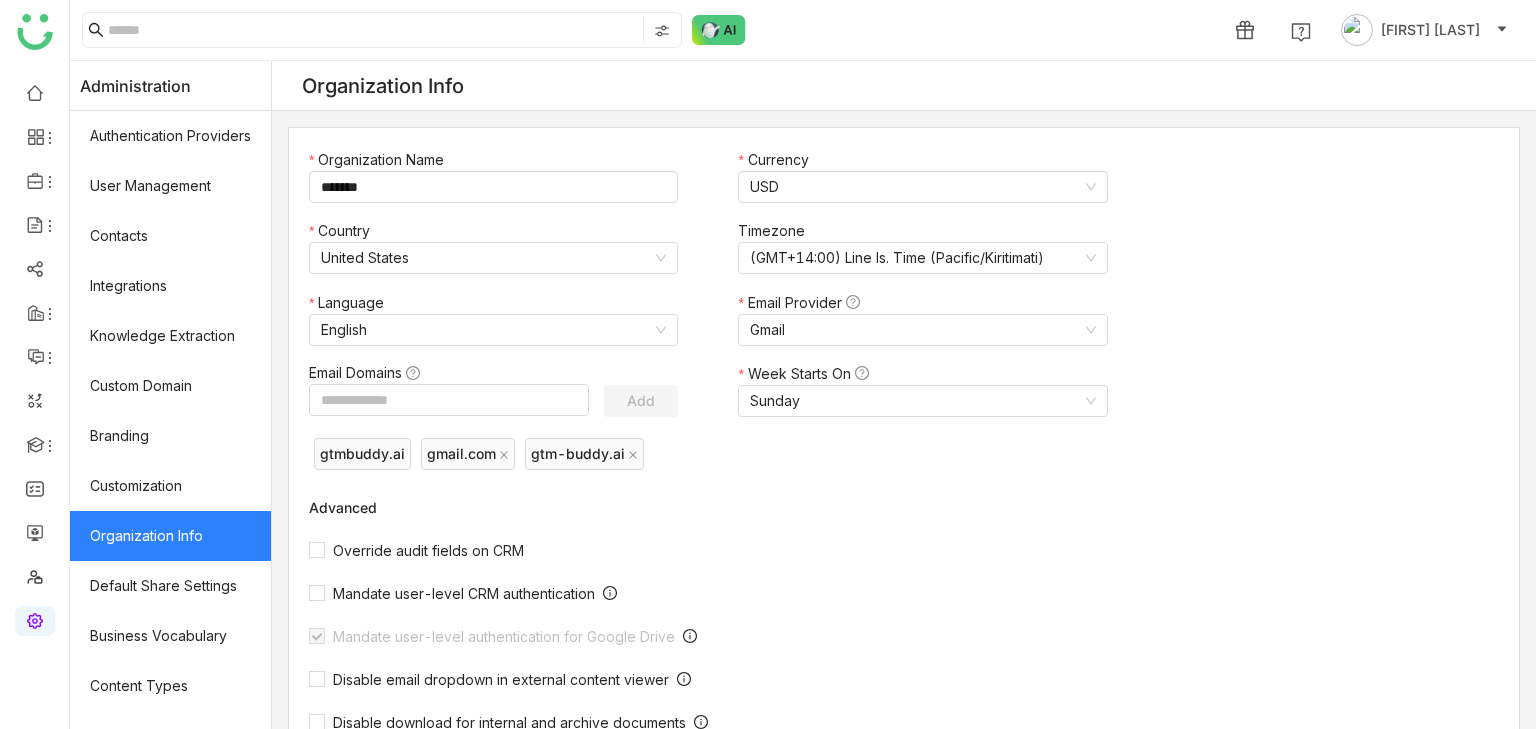scroll, scrollTop: 332, scrollLeft: 0, axis: vertical 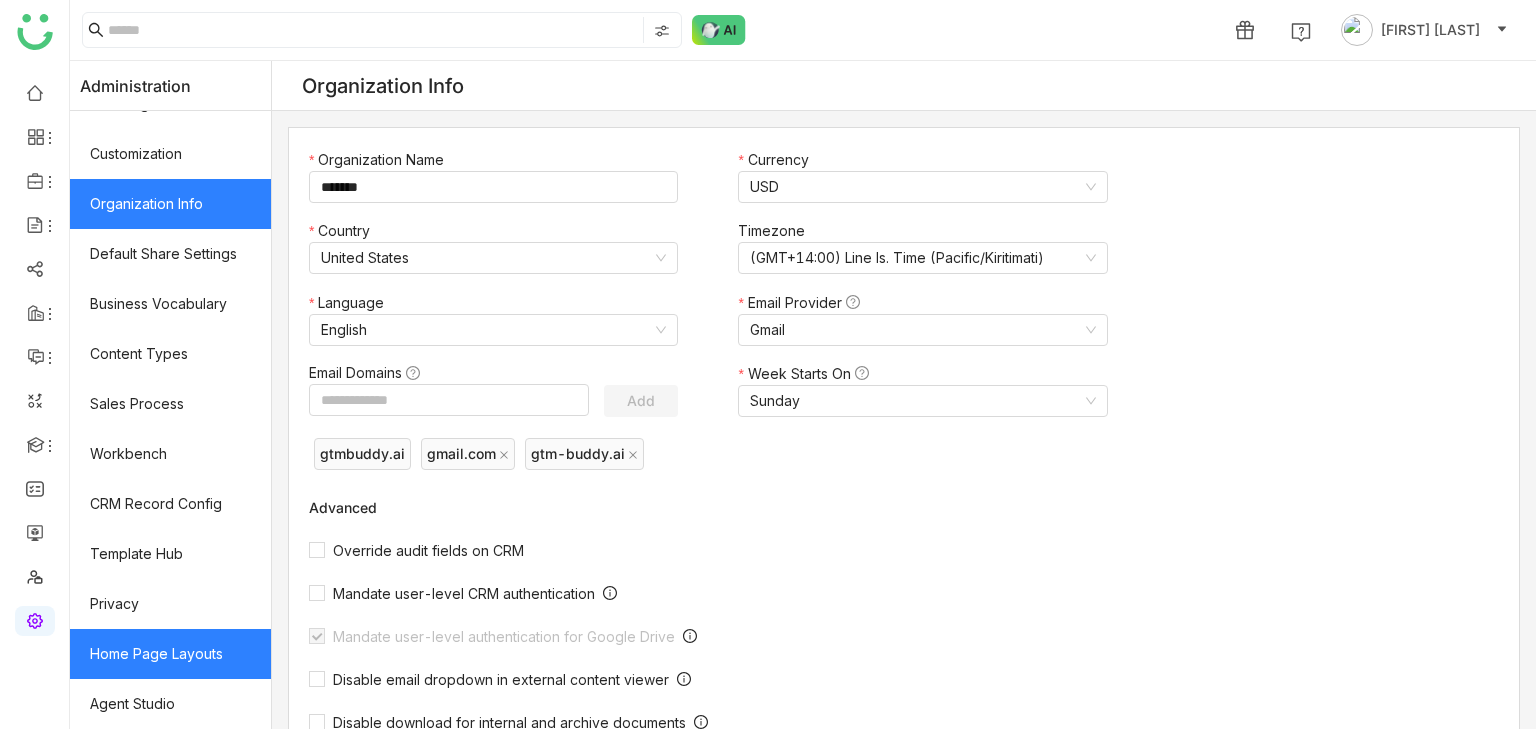 click on "Home Page Layouts" 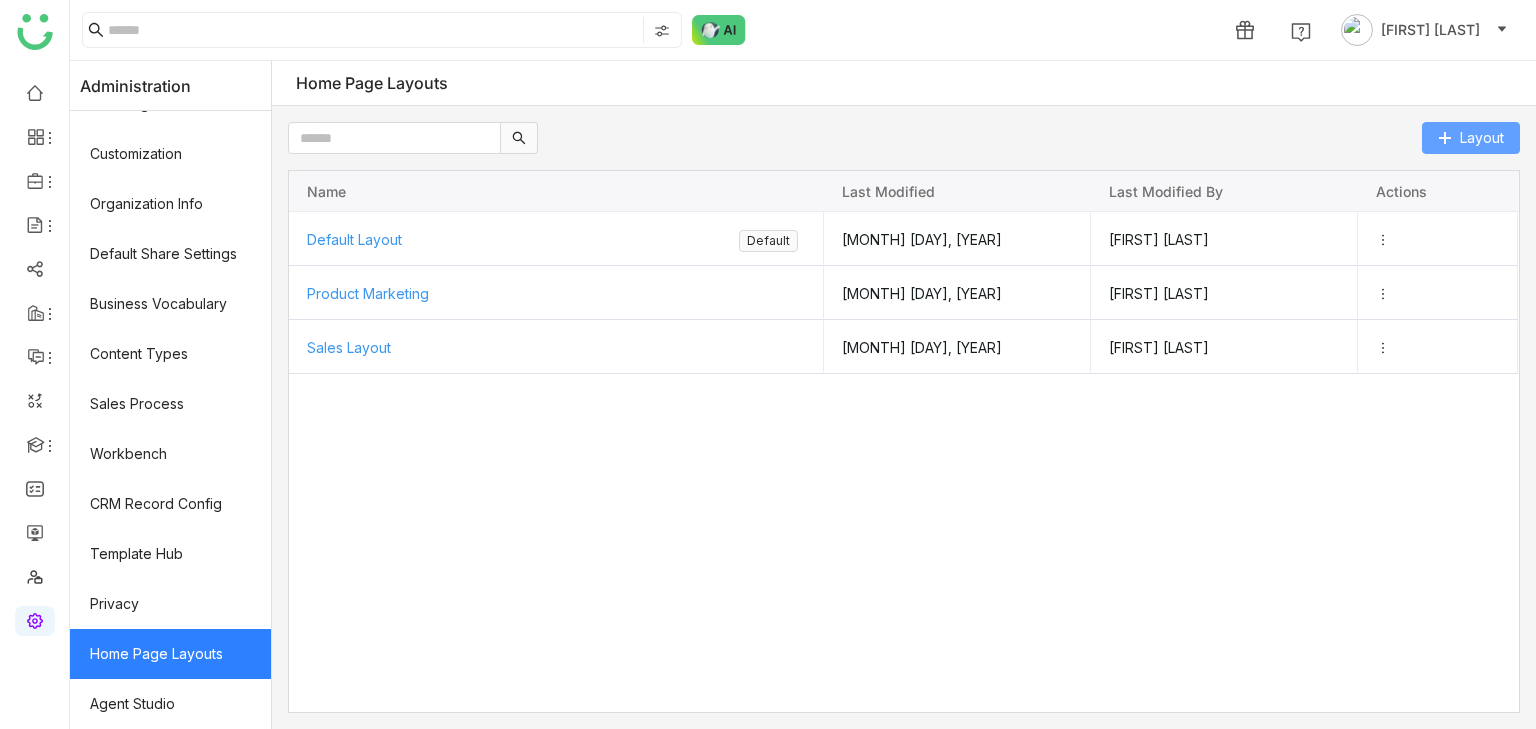 click on "Layout" 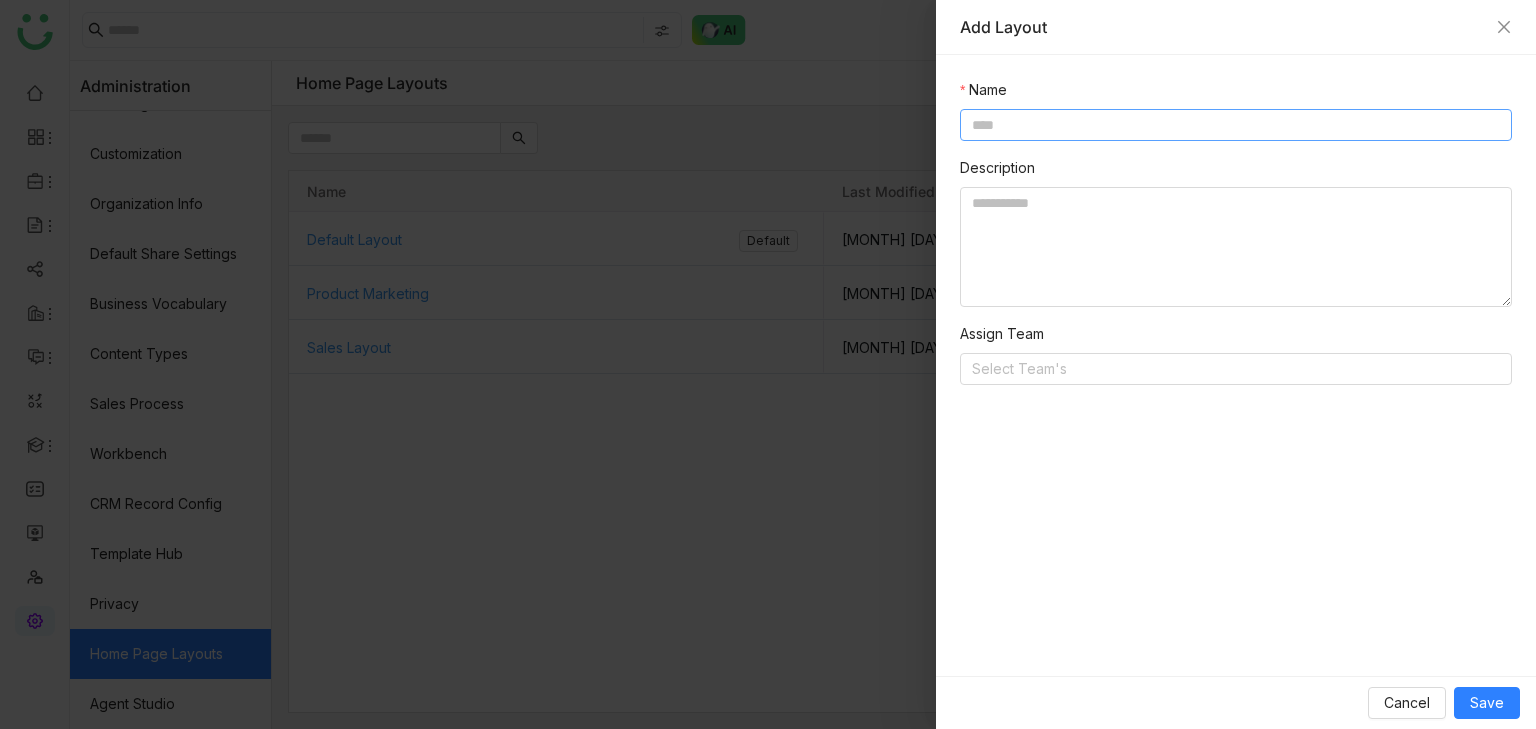click 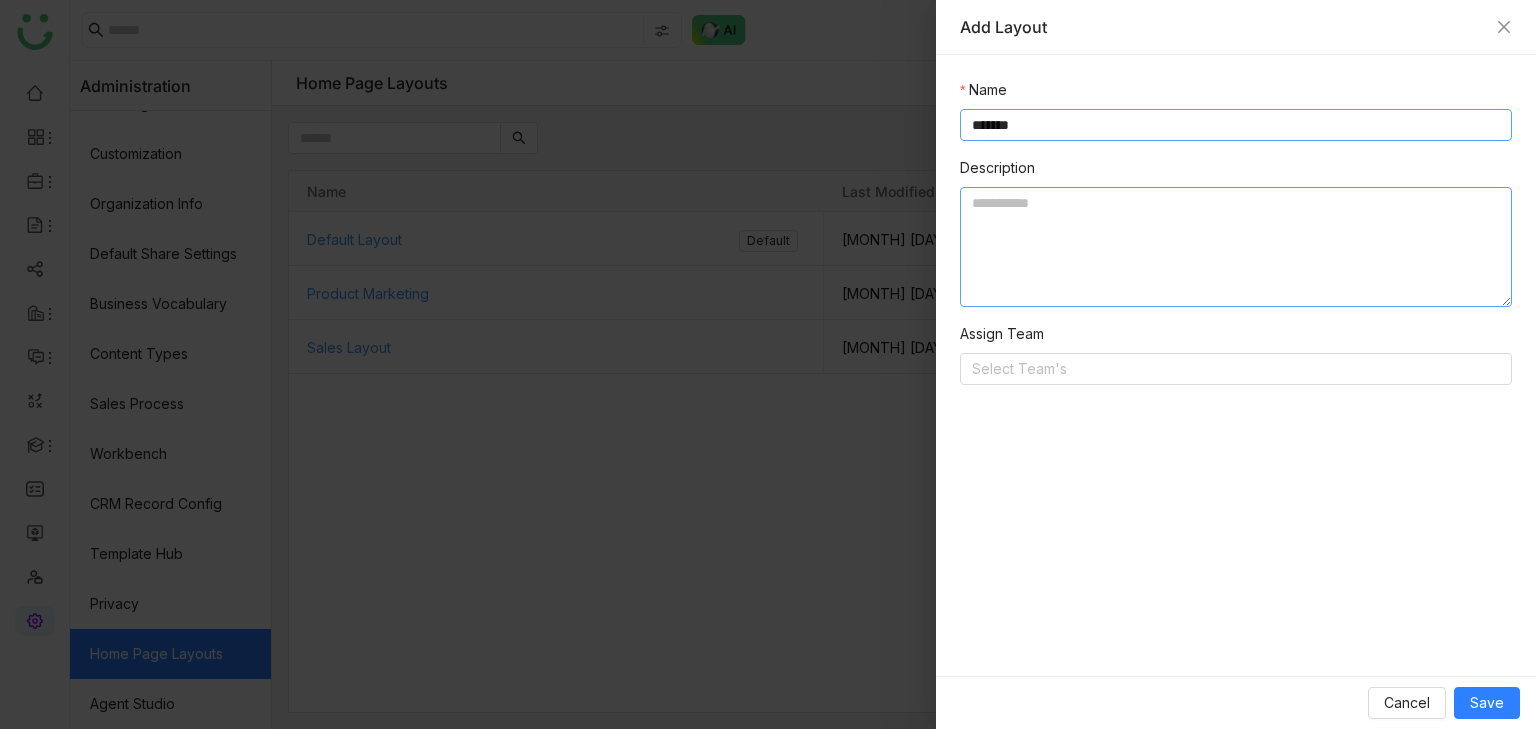 type on "*******" 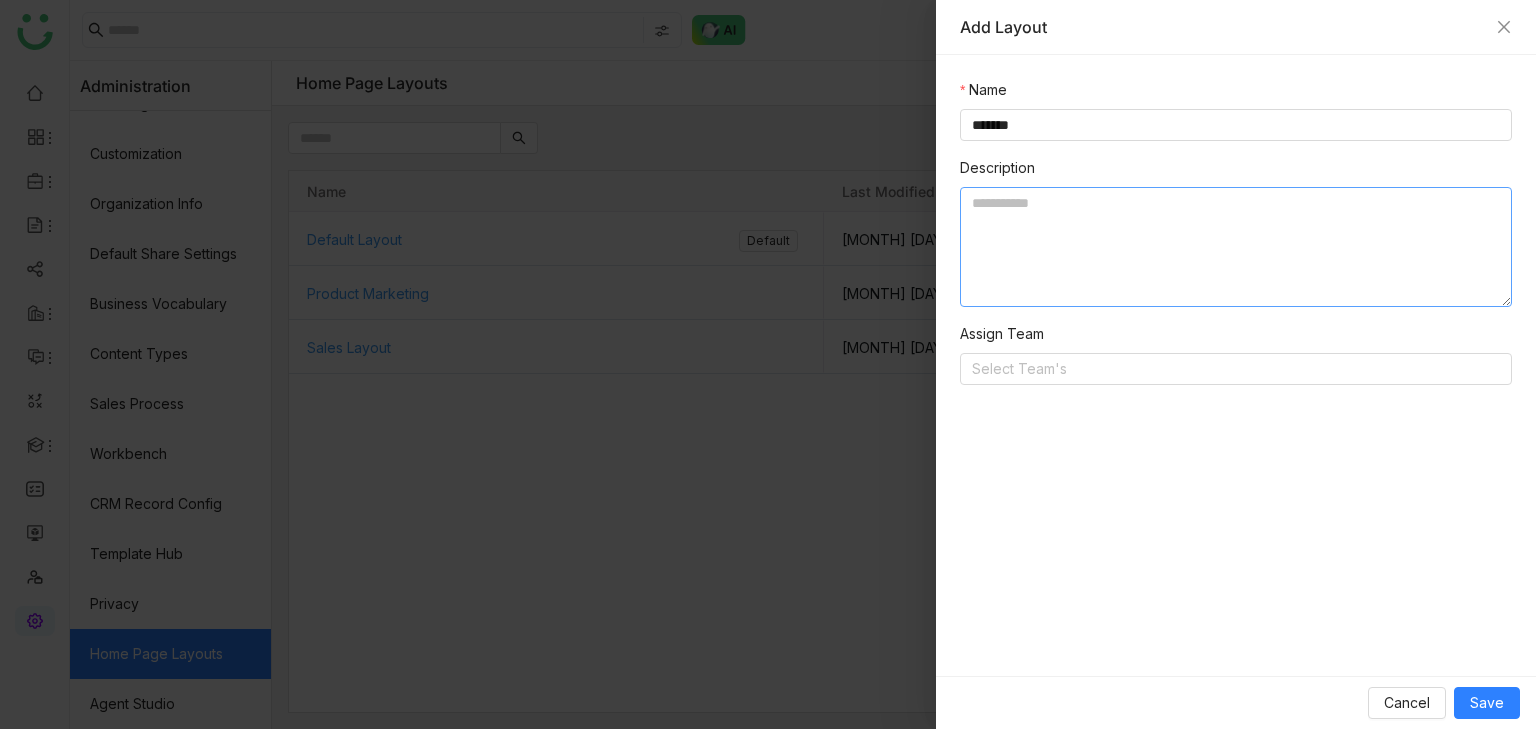 click 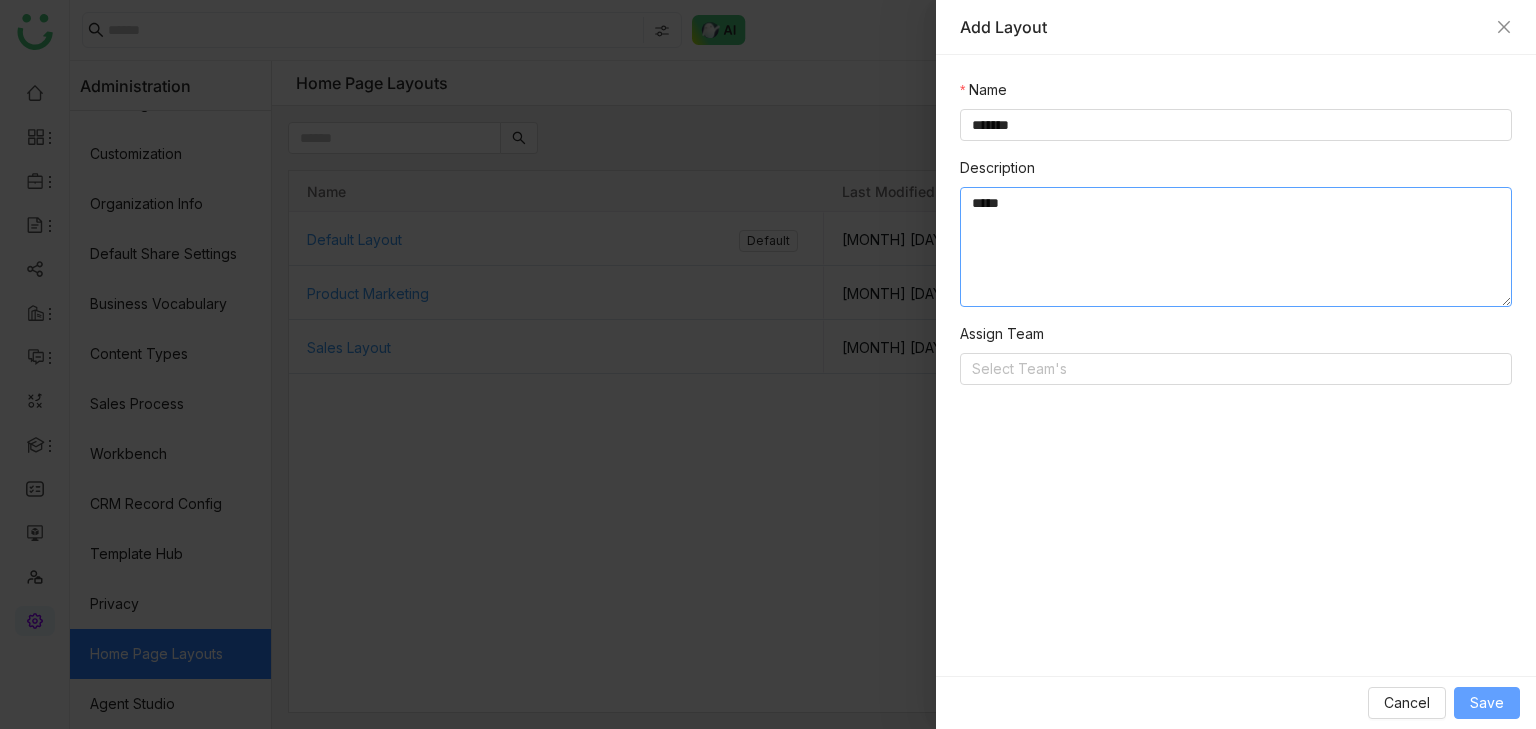 type on "*****" 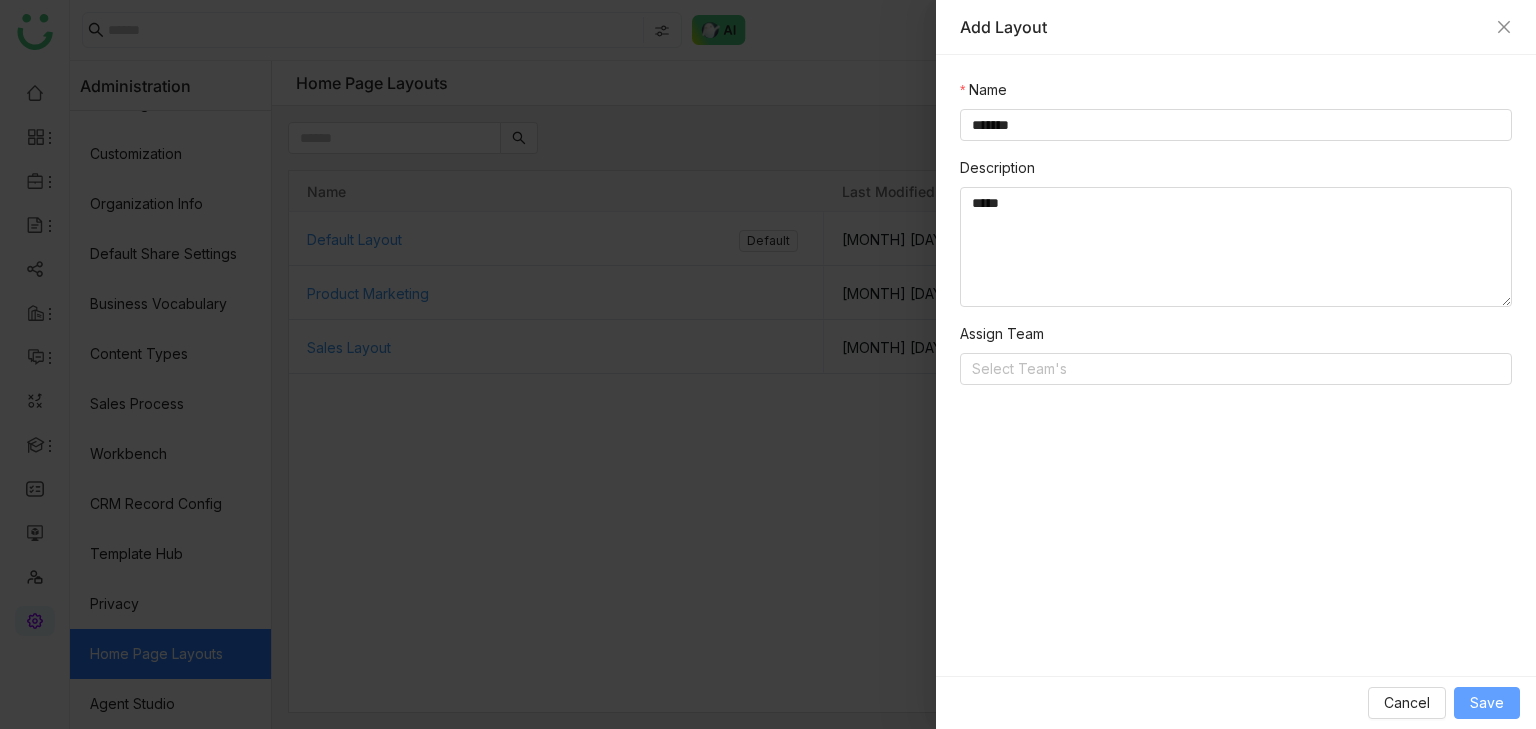 click on "Save" at bounding box center [1487, 703] 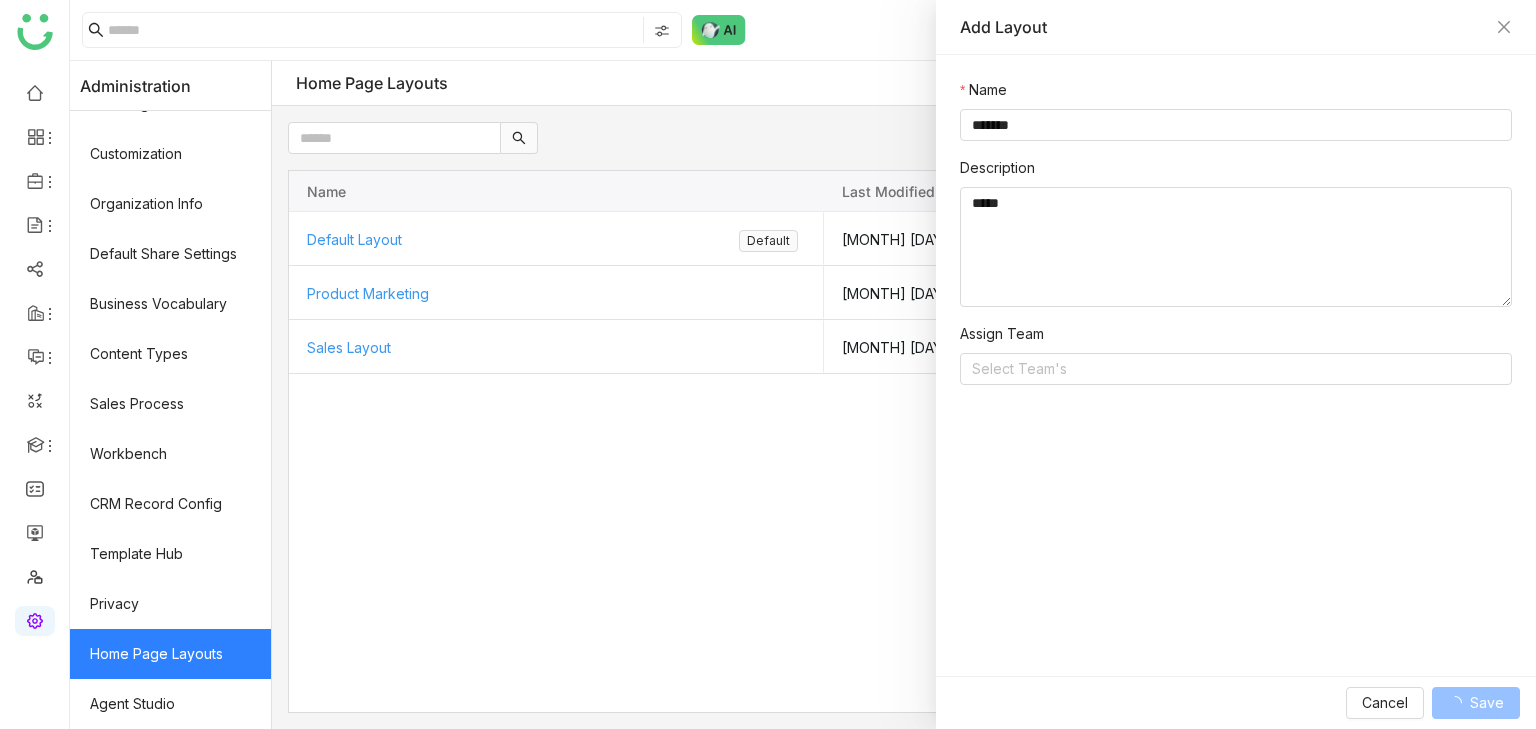 type 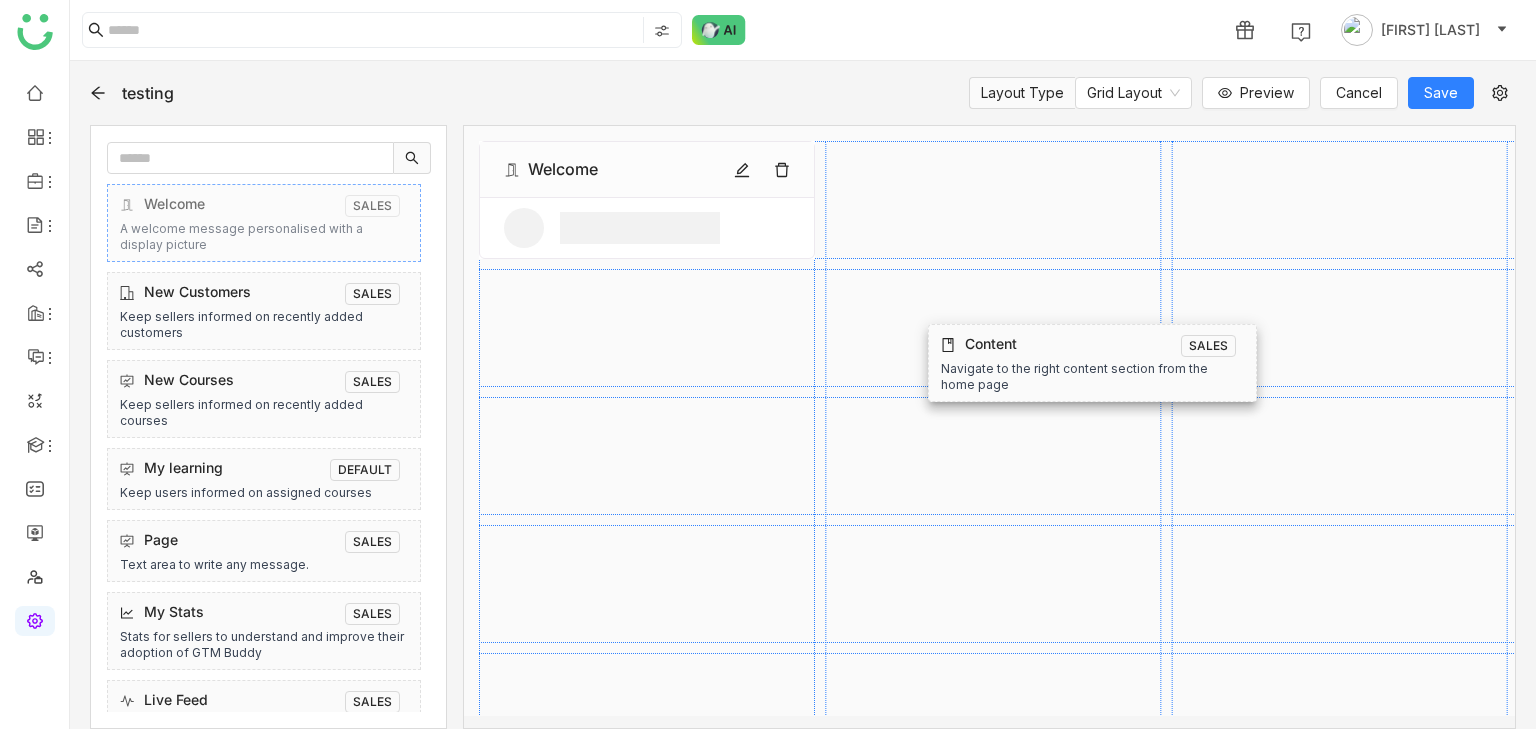 drag, startPoint x: 245, startPoint y: 302, endPoint x: 1073, endPoint y: 352, distance: 829.5083 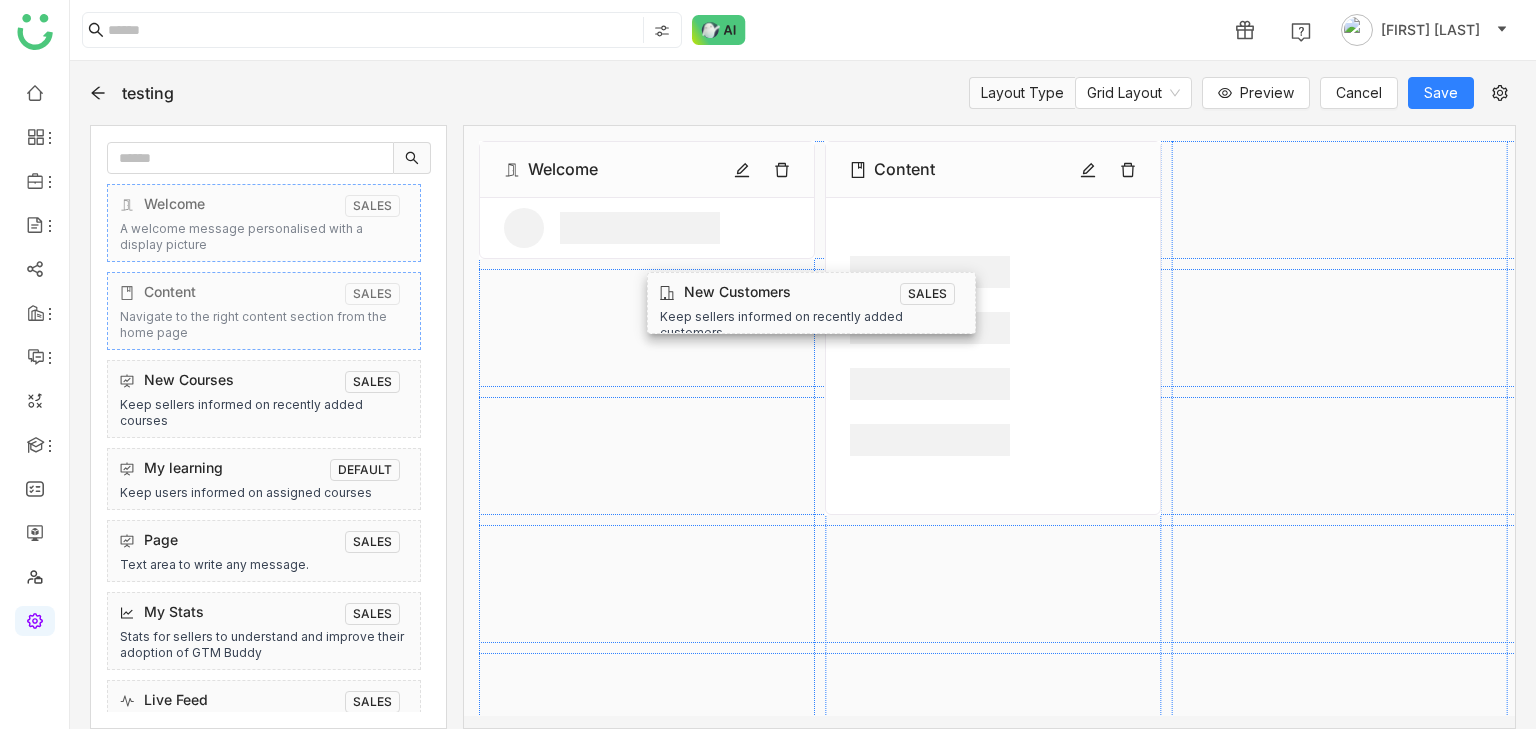 drag, startPoint x: 253, startPoint y: 379, endPoint x: 792, endPoint y: 290, distance: 546.29846 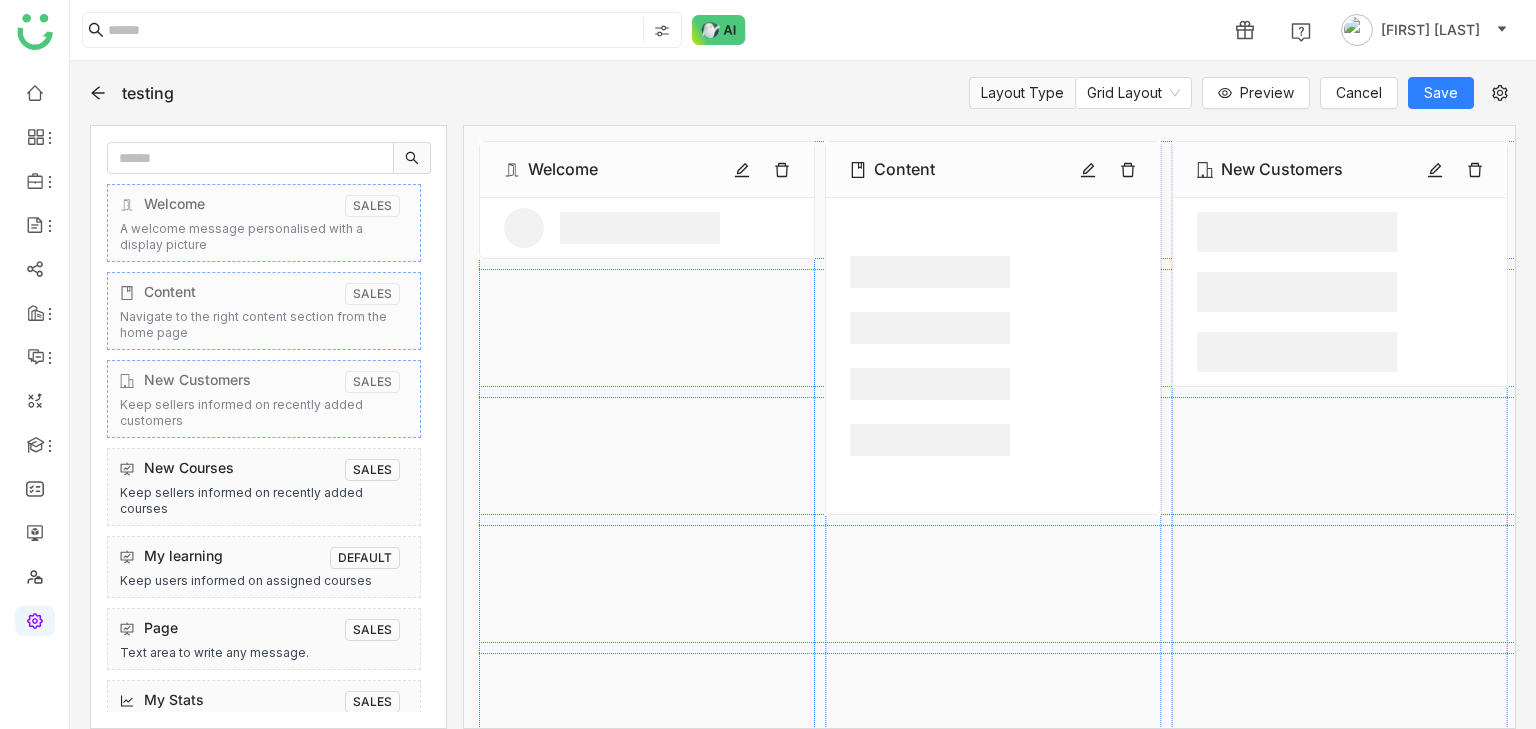 click on "New Customers SALES" at bounding box center [264, 381] 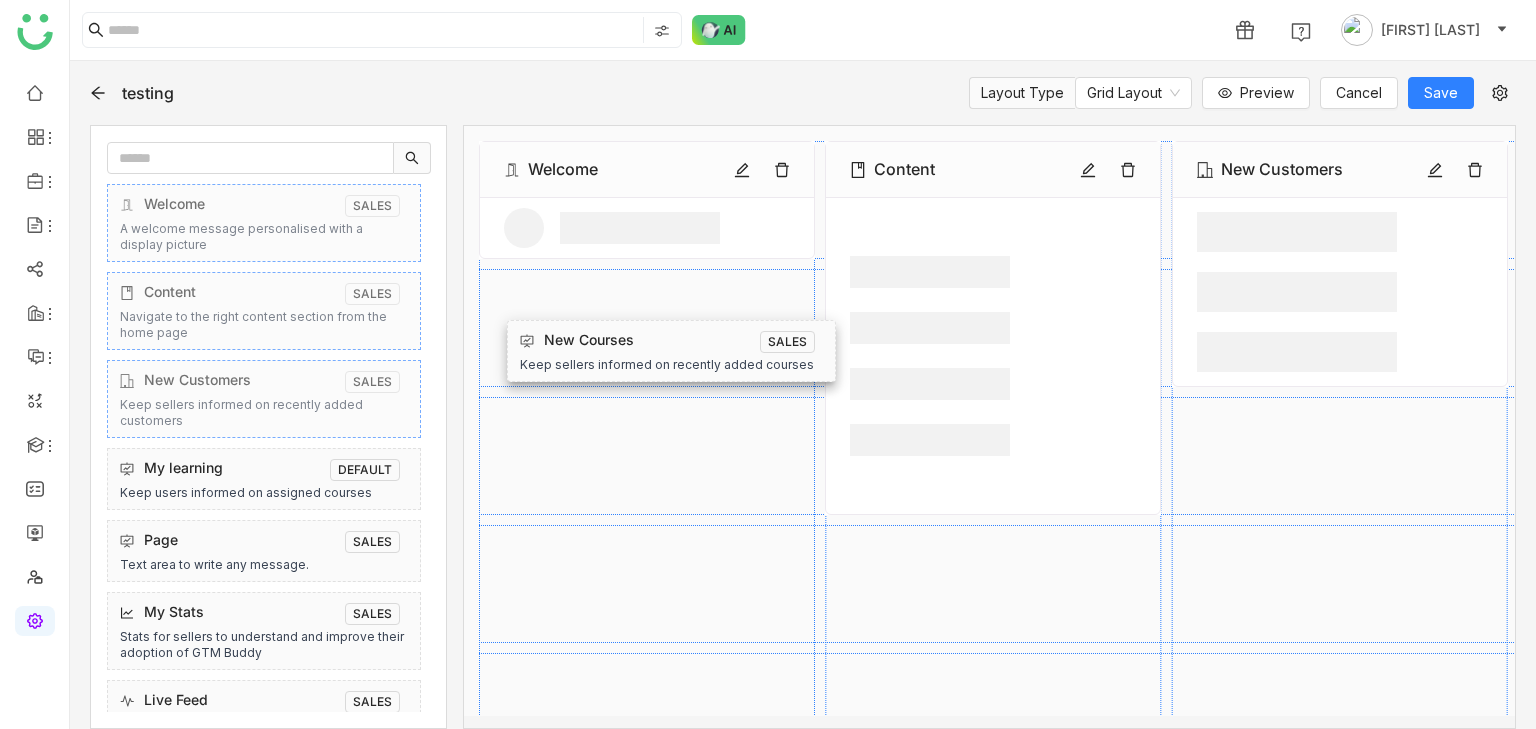 drag, startPoint x: 293, startPoint y: 485, endPoint x: 693, endPoint y: 373, distance: 415.38416 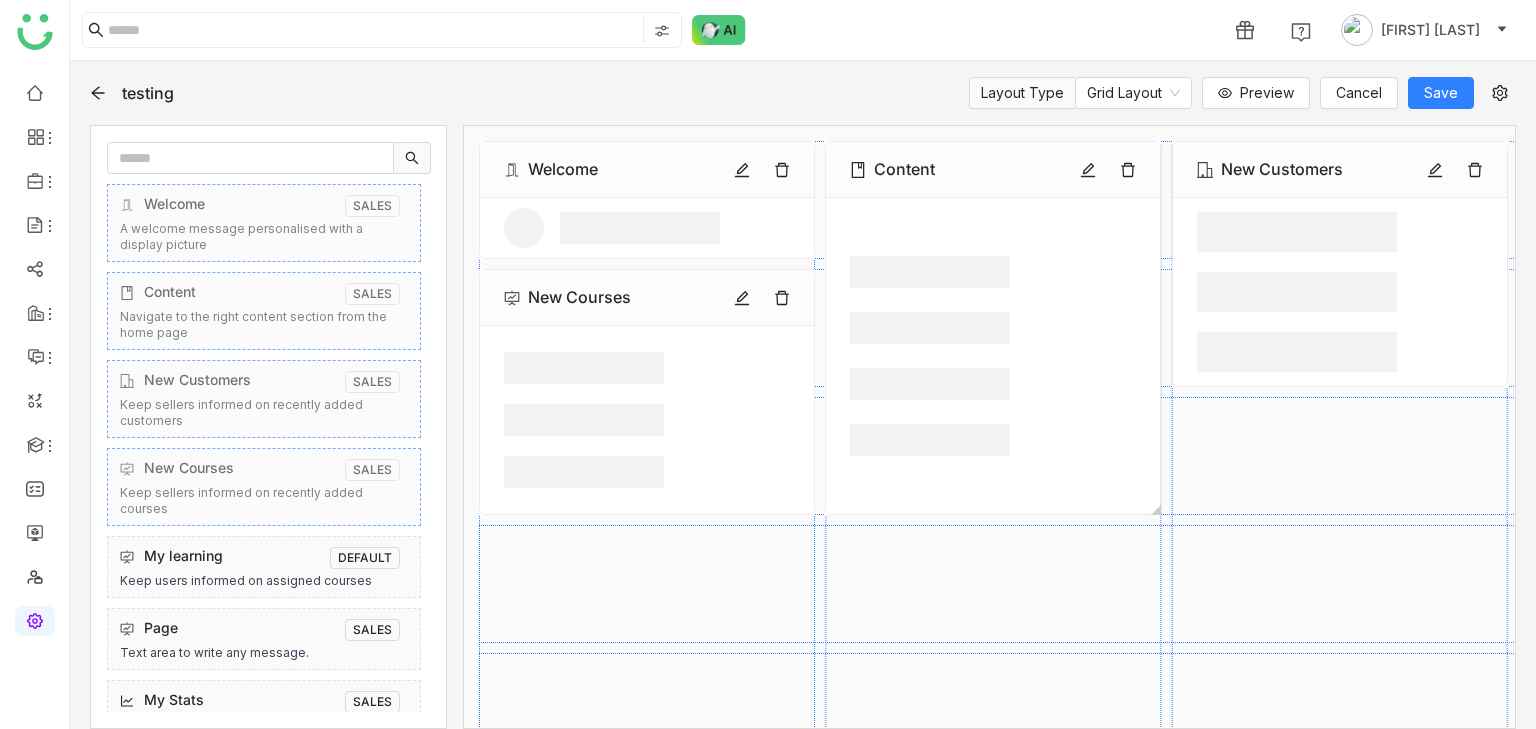 scroll, scrollTop: 16, scrollLeft: 0, axis: vertical 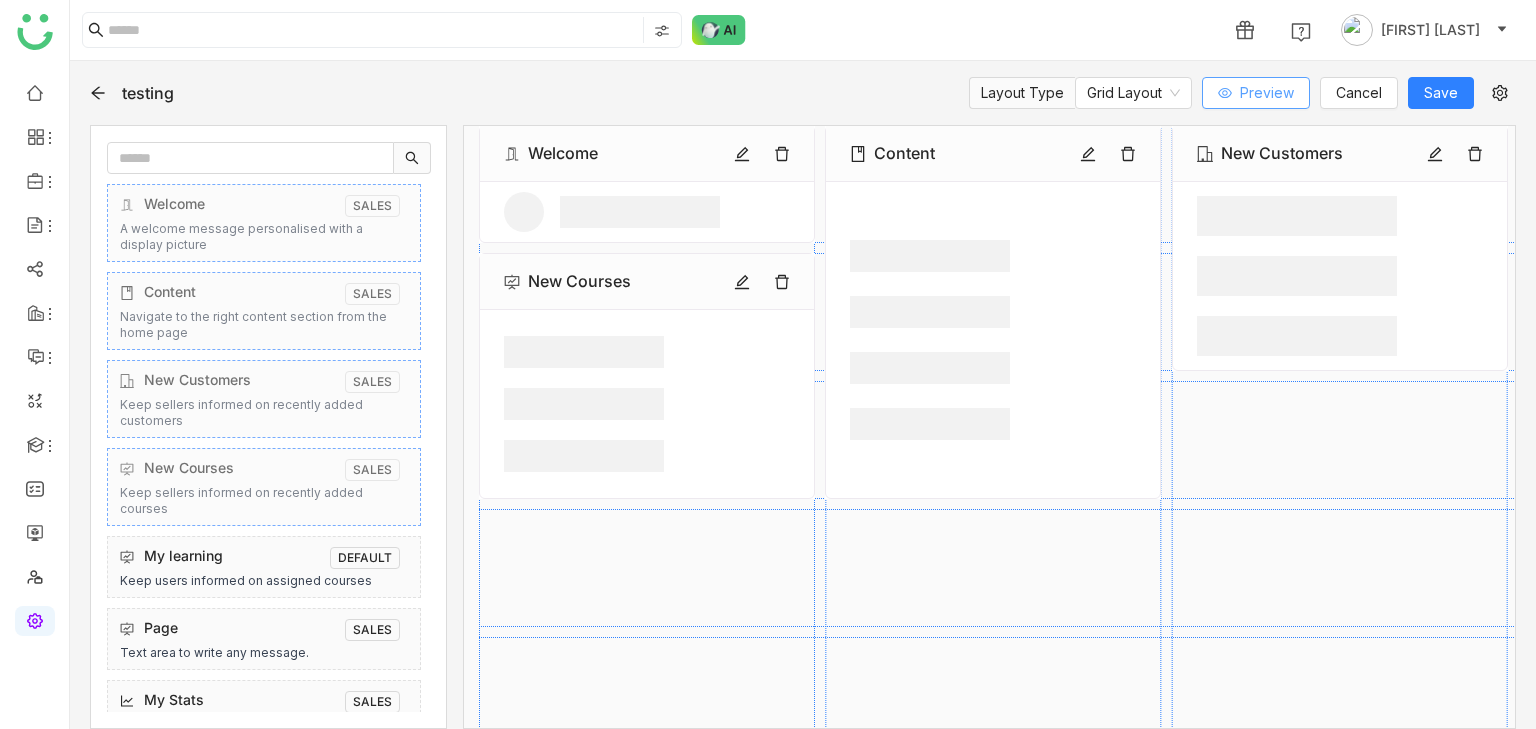click on "Preview" 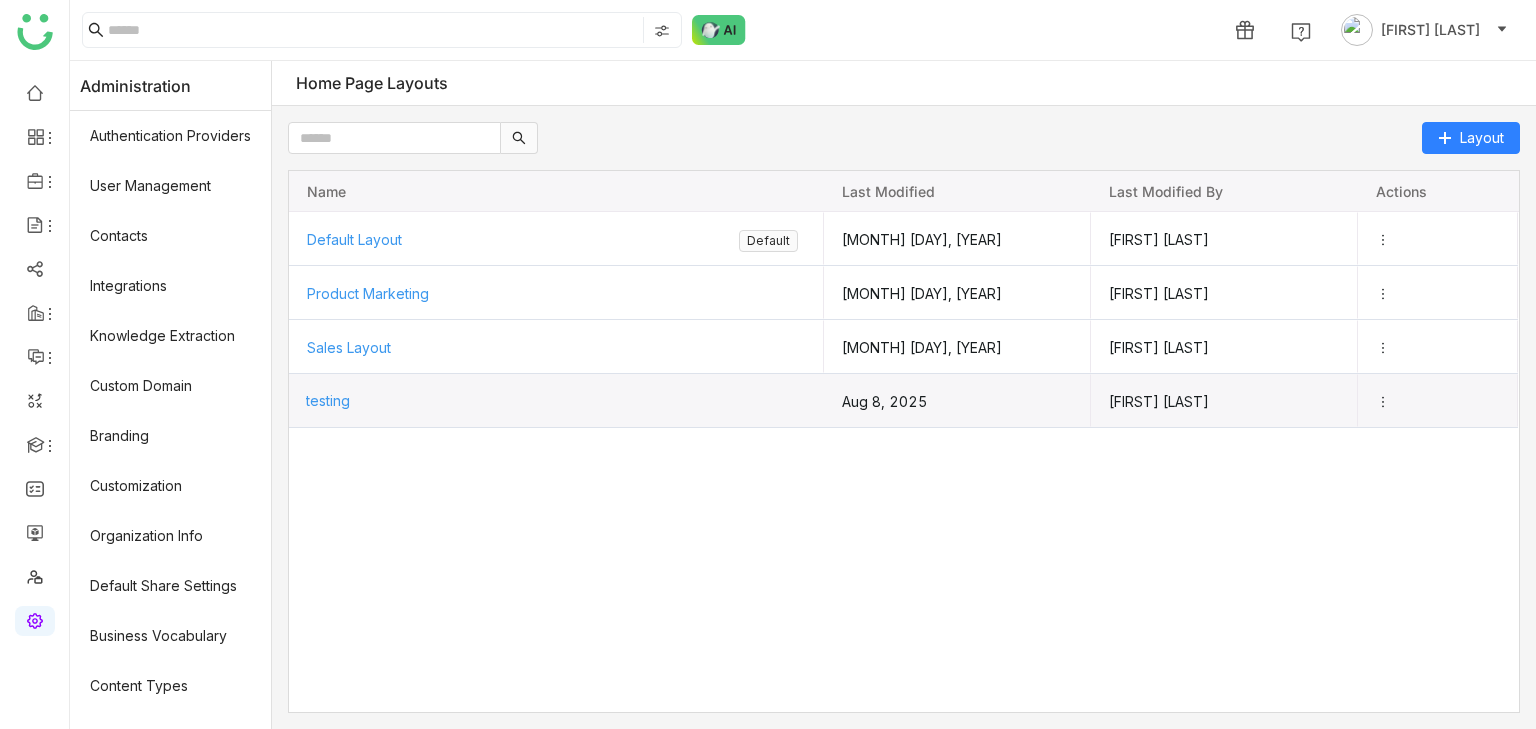 click on "testing" 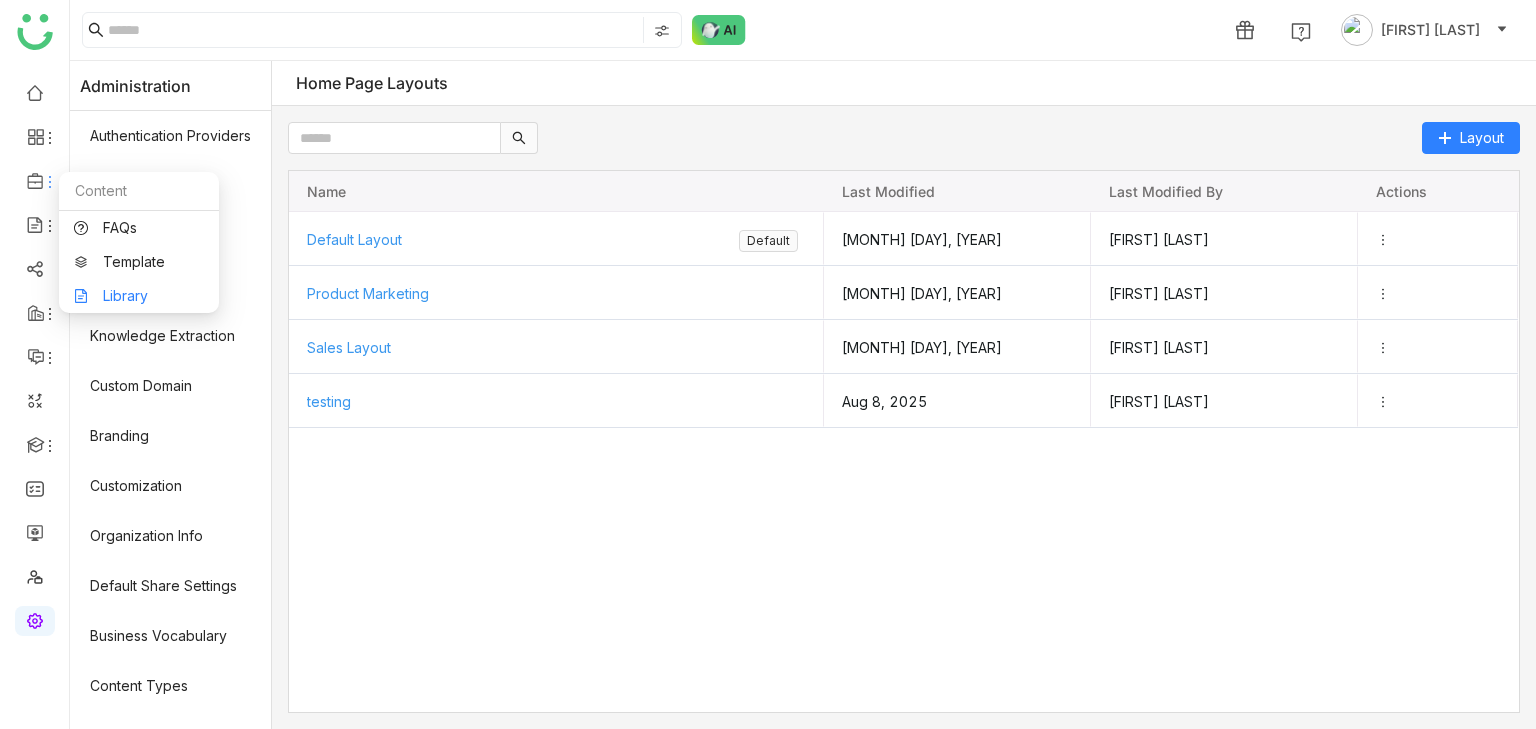 click on "Library" at bounding box center (139, 296) 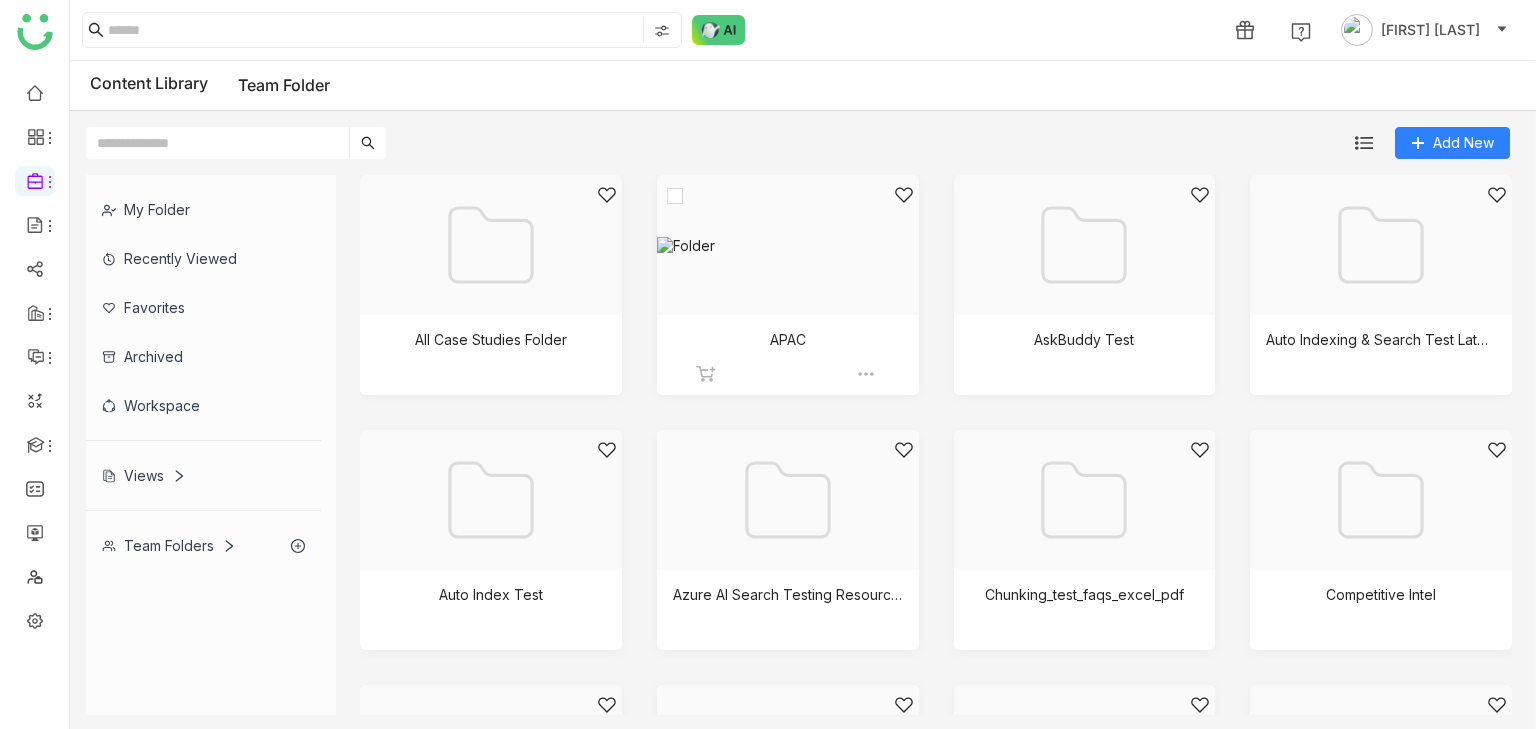 click 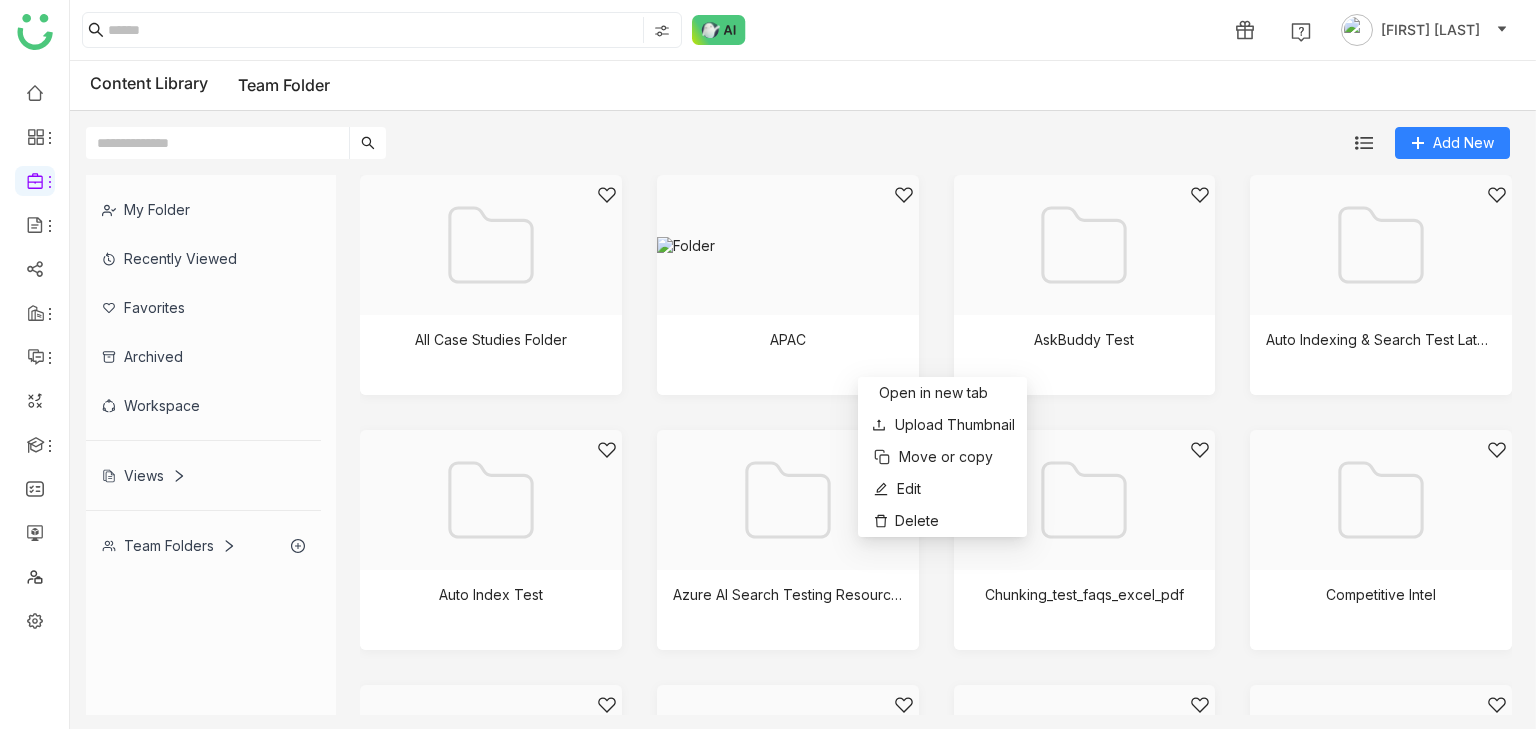 click on "All Case Studies Folder   APAC   AskBuddy Test   Auto Indexing & Search Test Latest   Auto Index Test   Azure AI Search Testing Resources   Chunking_test_faqs_excel_pdf   Competitive Intel   Complex questions testing database   Content Type Test Personas   Customer Evidence   Customer Stories (PDFs)   Dialer   discovery   DS Contextual Bug   ds sravs folder   Ebooks   Excel Askbuddy Testing   Excel experiment   Full Text Search   Gdrive Export Test   google upload test   Gpage folder   Klue   Klue - Embedding   Leandata web content testing   Master RFP Knowledge   Moengage   Persona   Product   product brochures   Product Capabilities training videos   Product Marketing   product overviews   RFP Database   rfp documents   rfp_new   Sales   Sanity tests   Search Test" 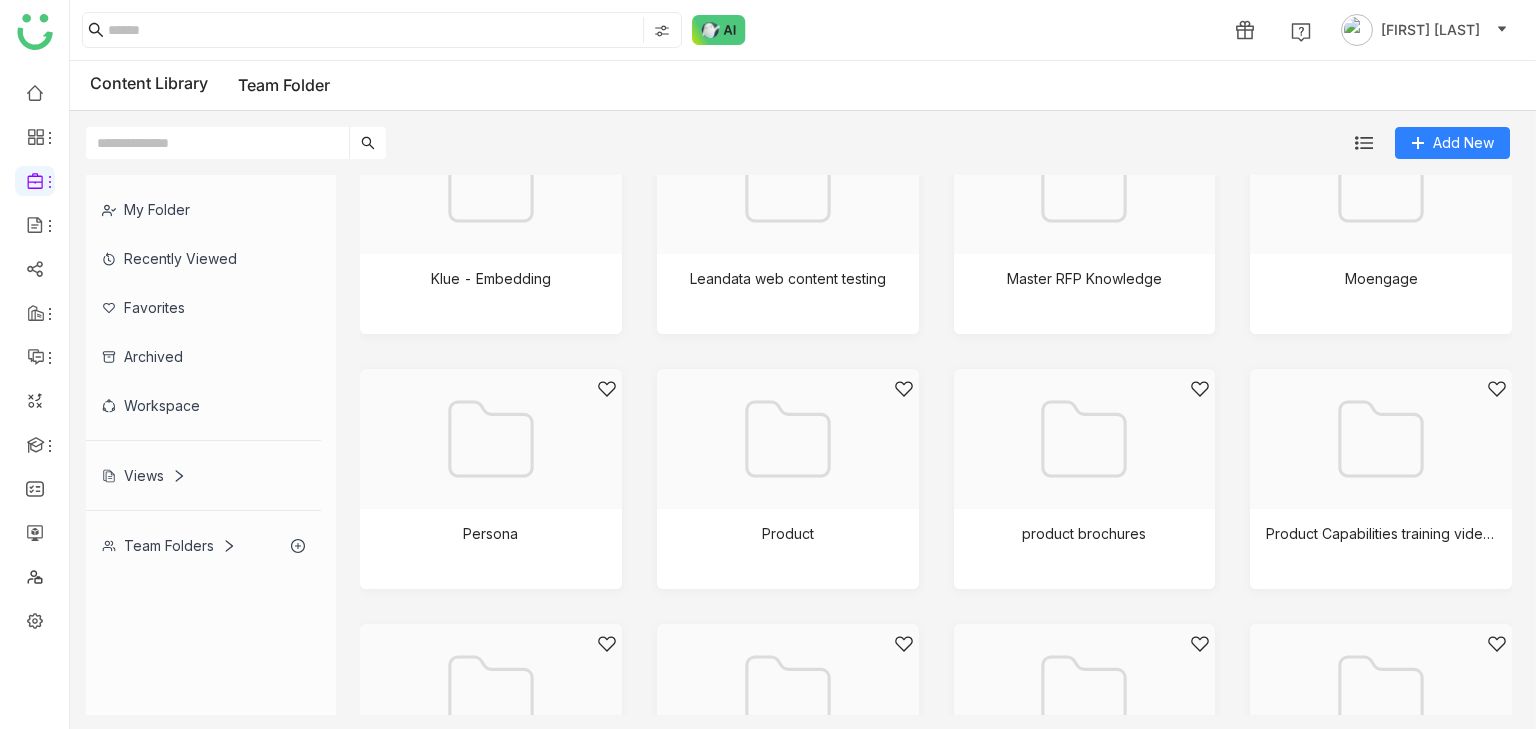 scroll, scrollTop: 0, scrollLeft: 0, axis: both 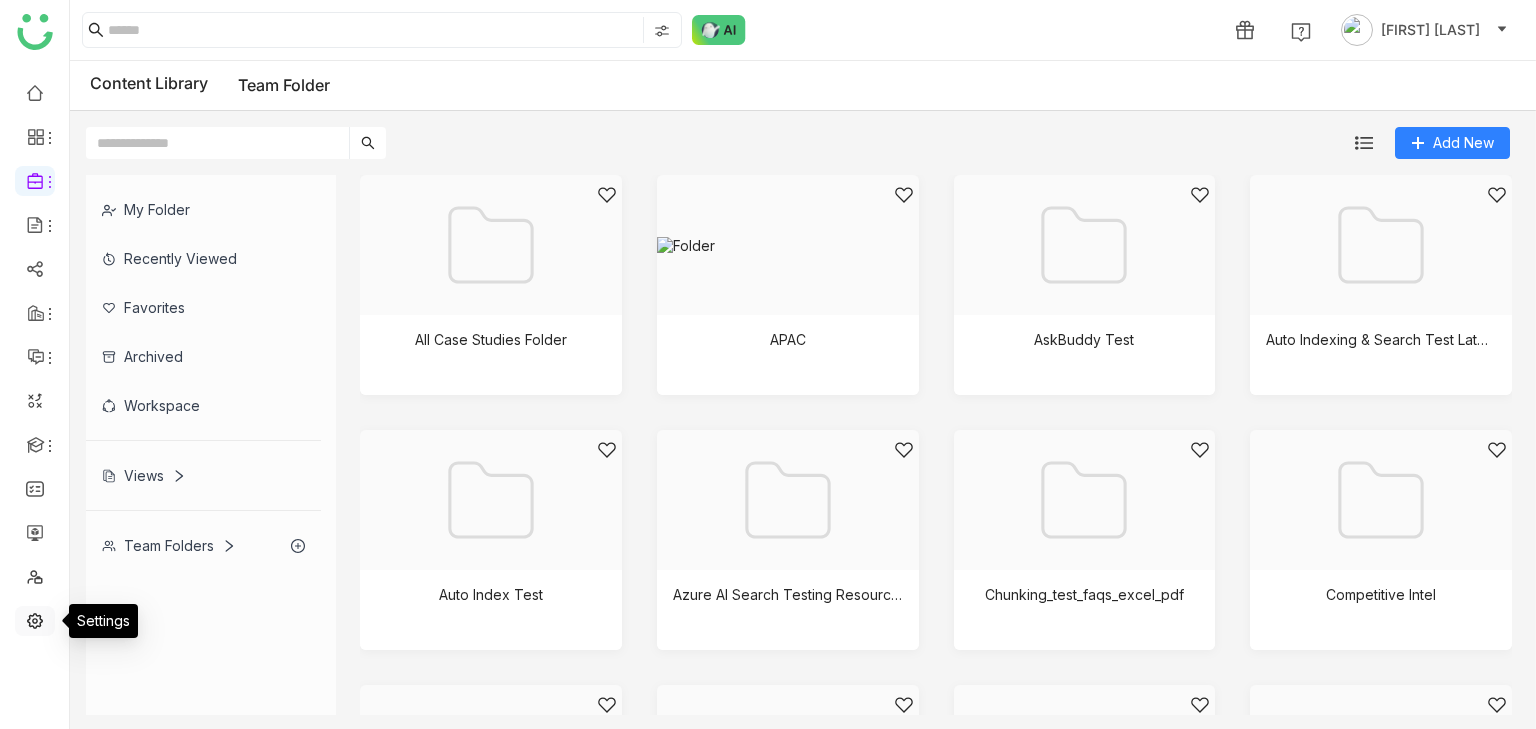click at bounding box center [35, 619] 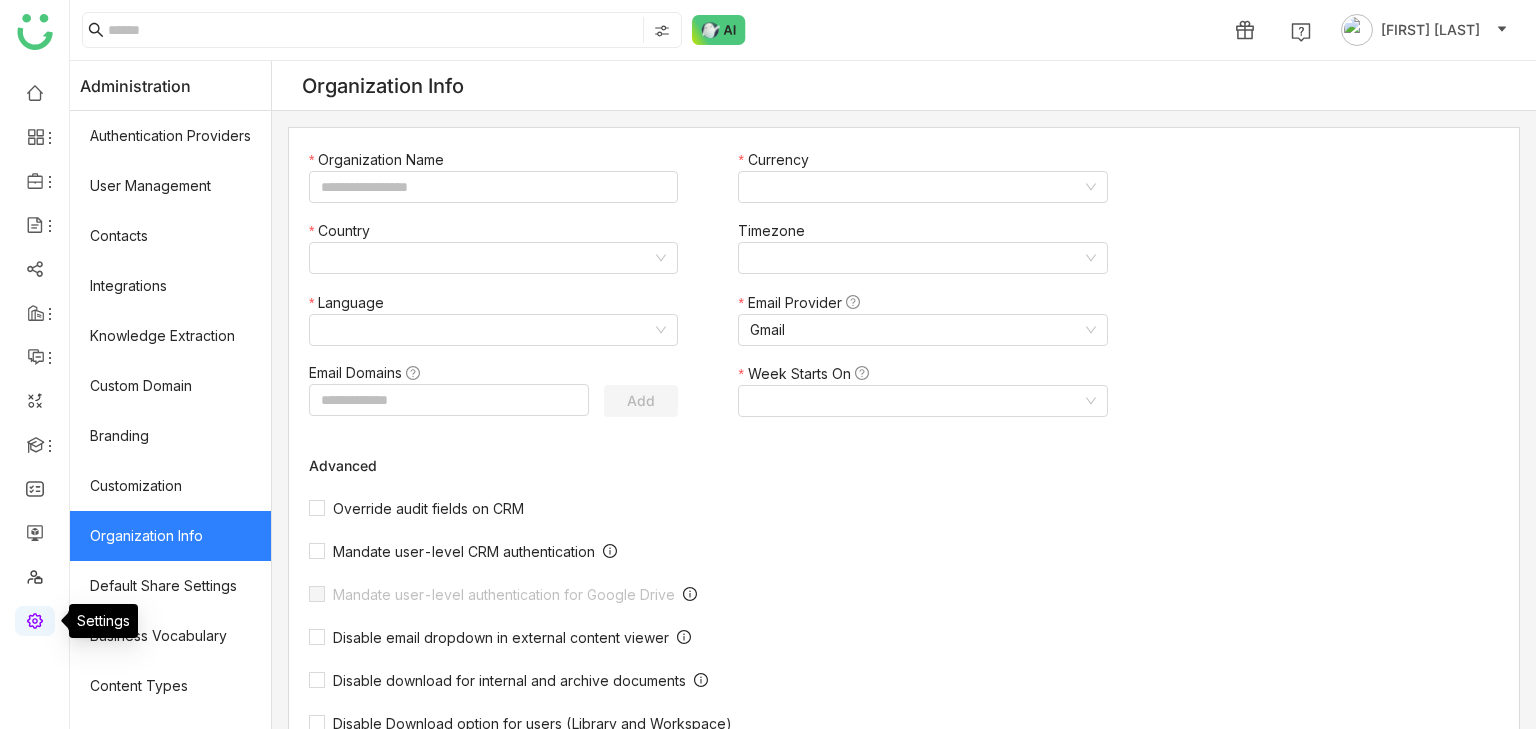 type on "*******" 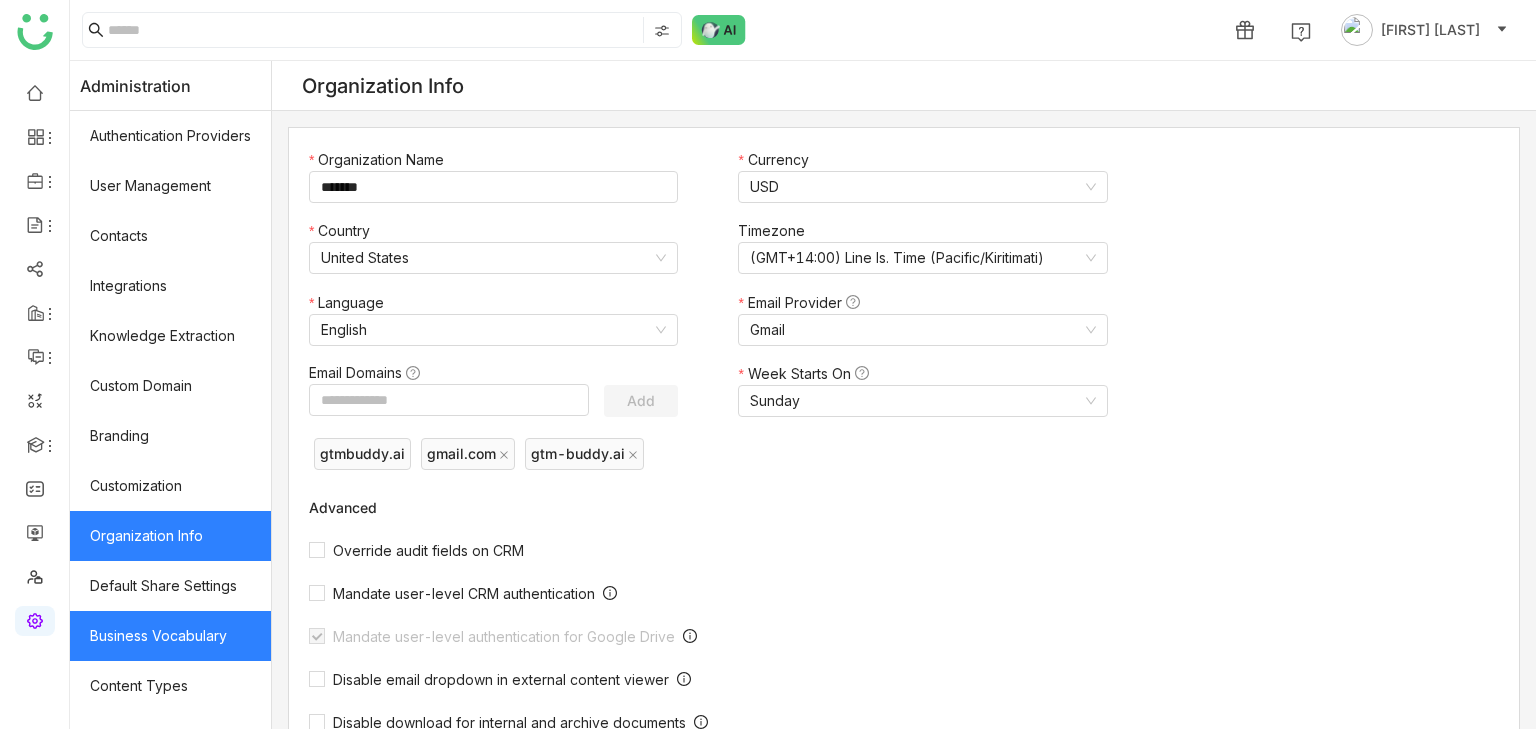 click on "Business Vocabulary" 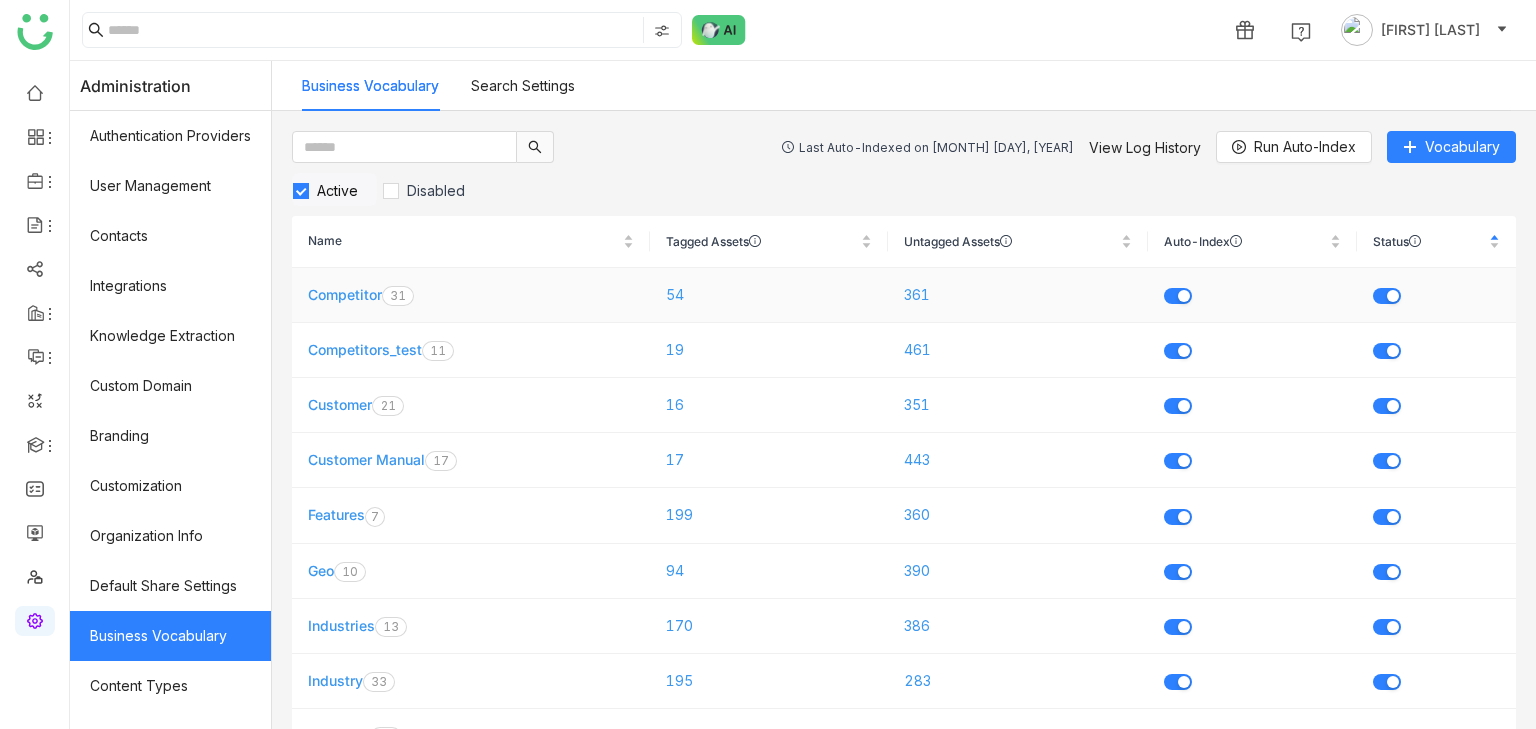 click on "Competitor" 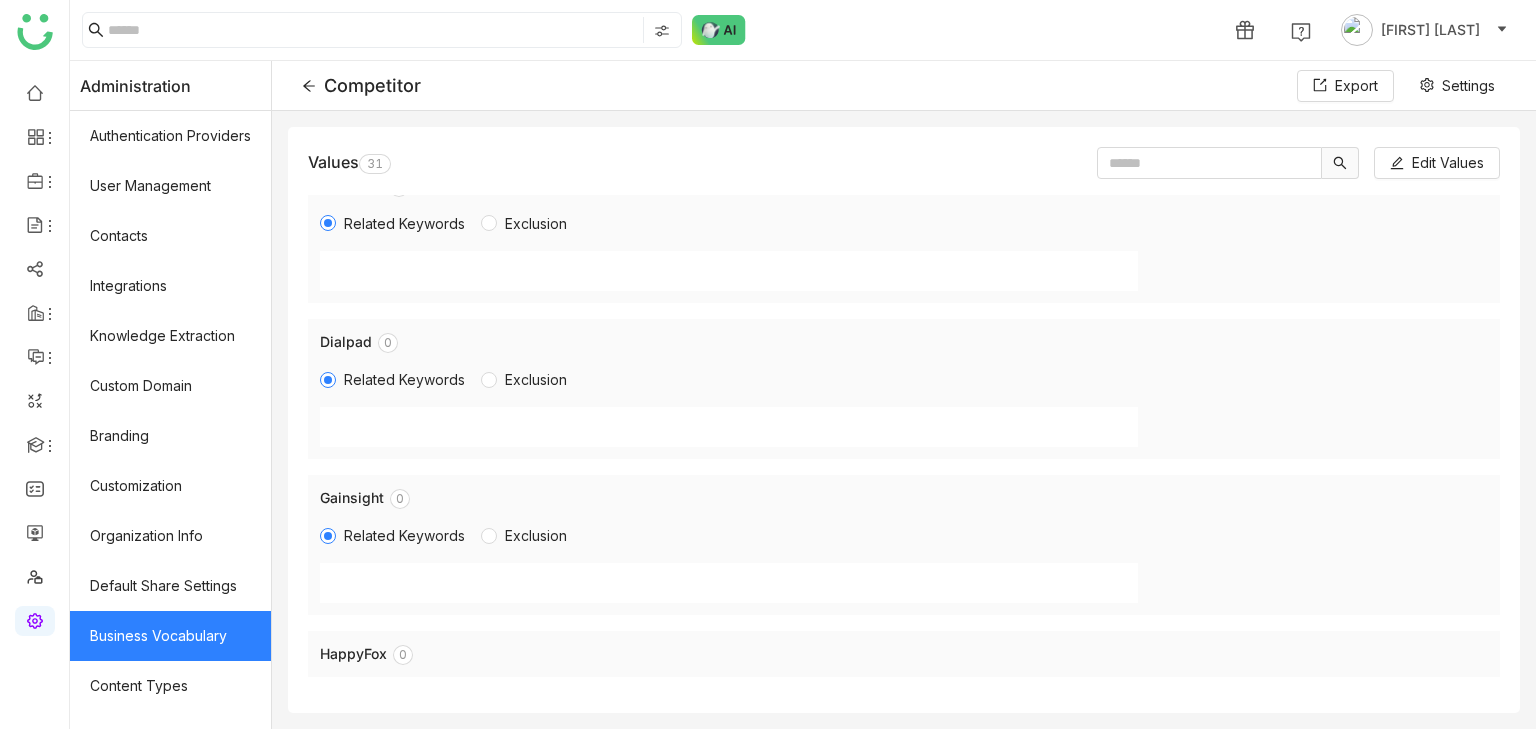 scroll, scrollTop: 493, scrollLeft: 0, axis: vertical 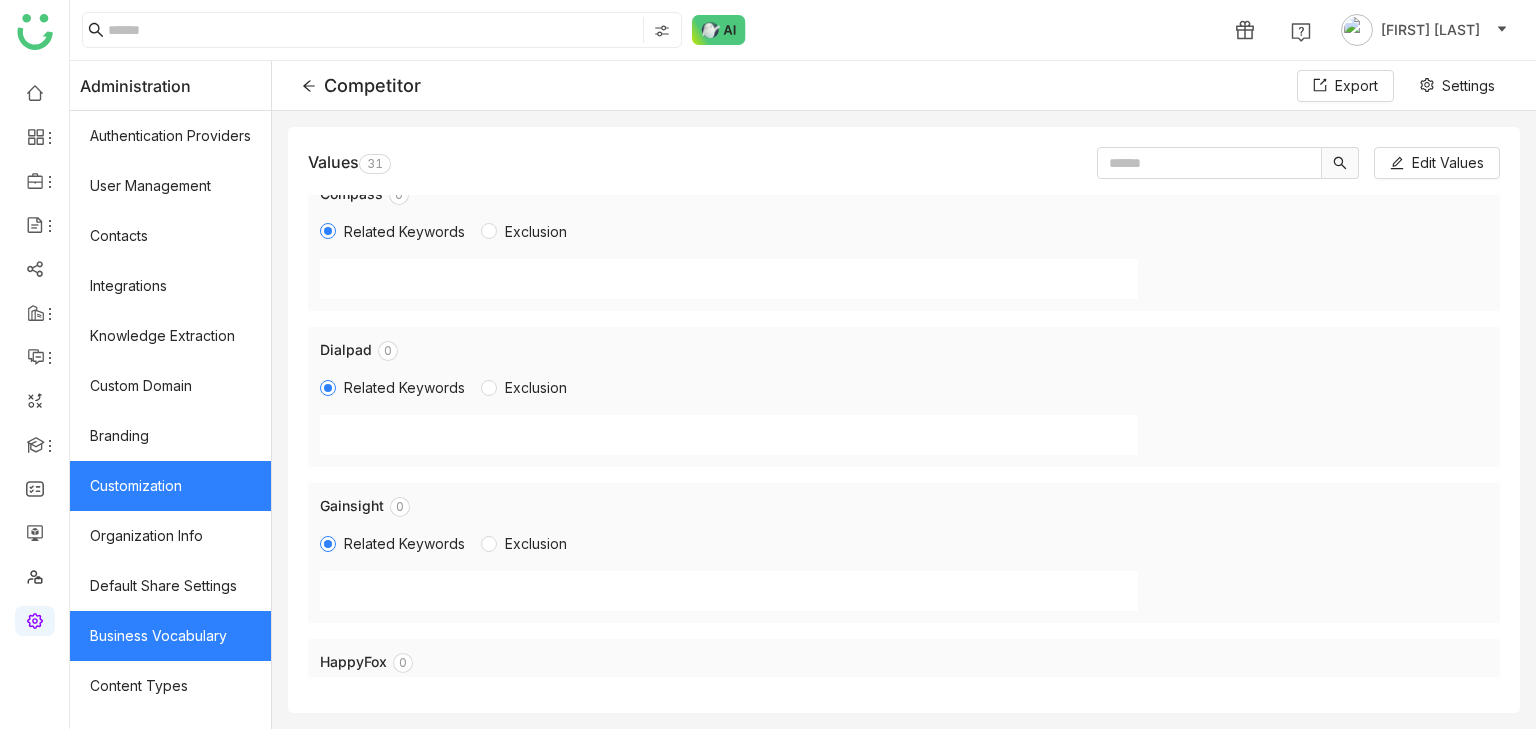 click on "Customization" 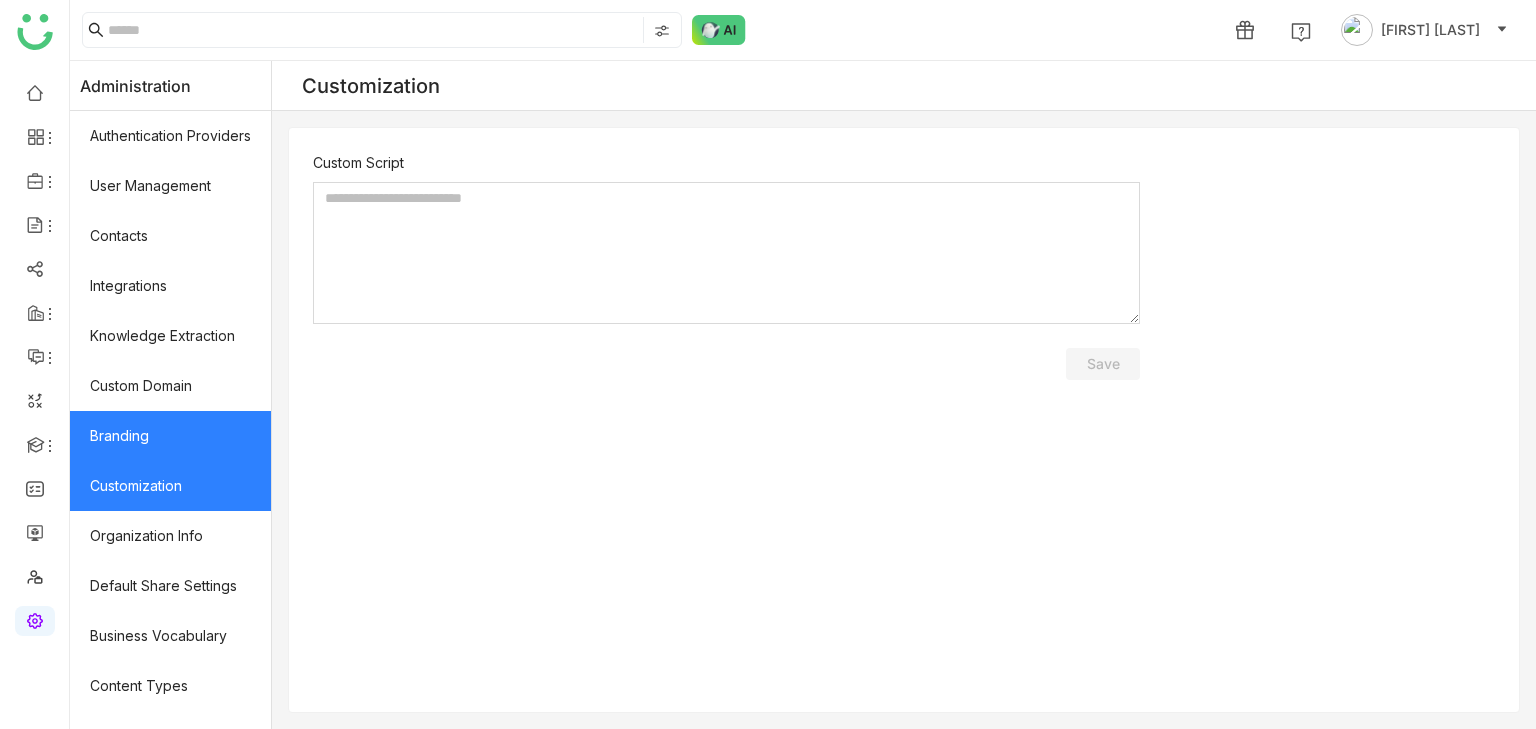 click on "Branding" 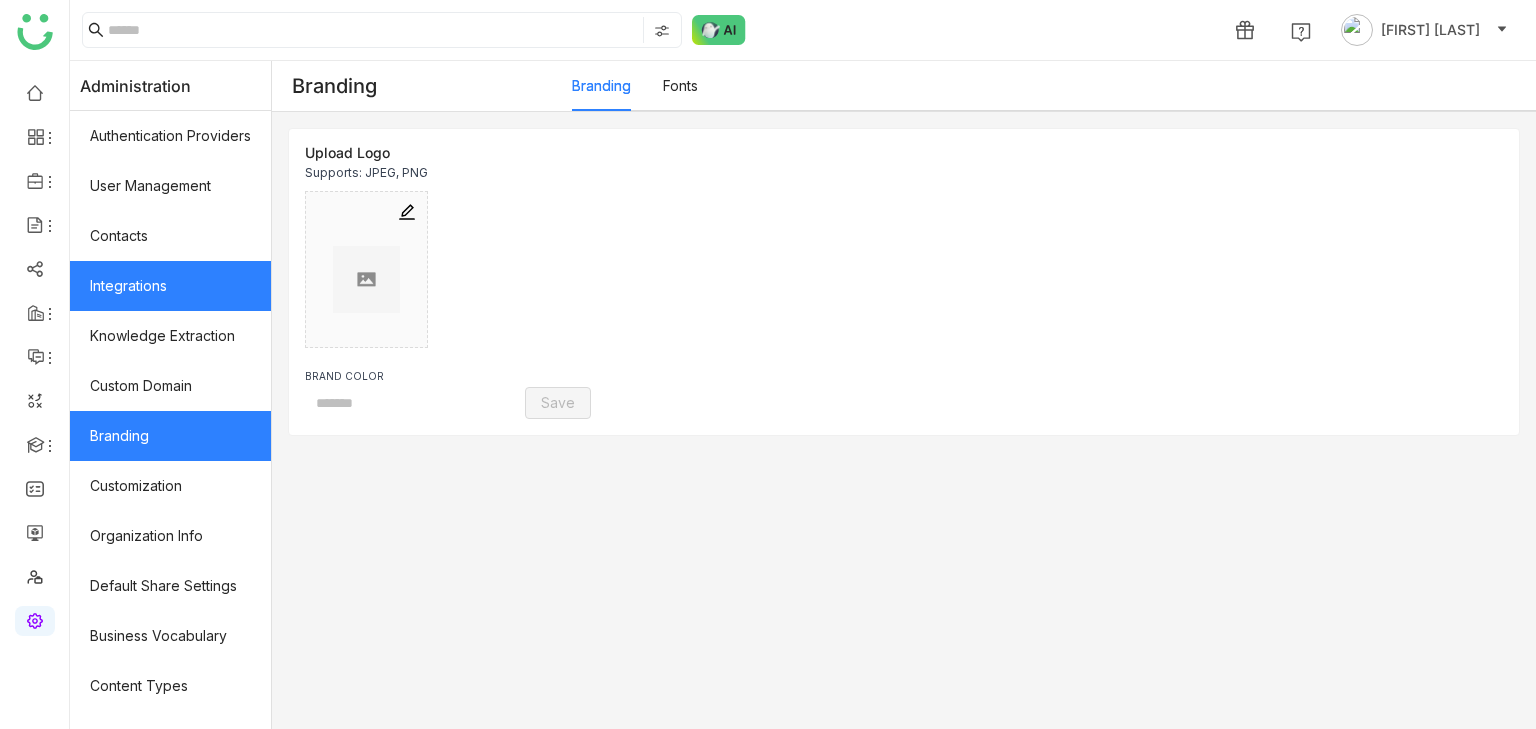 click on "Integrations" 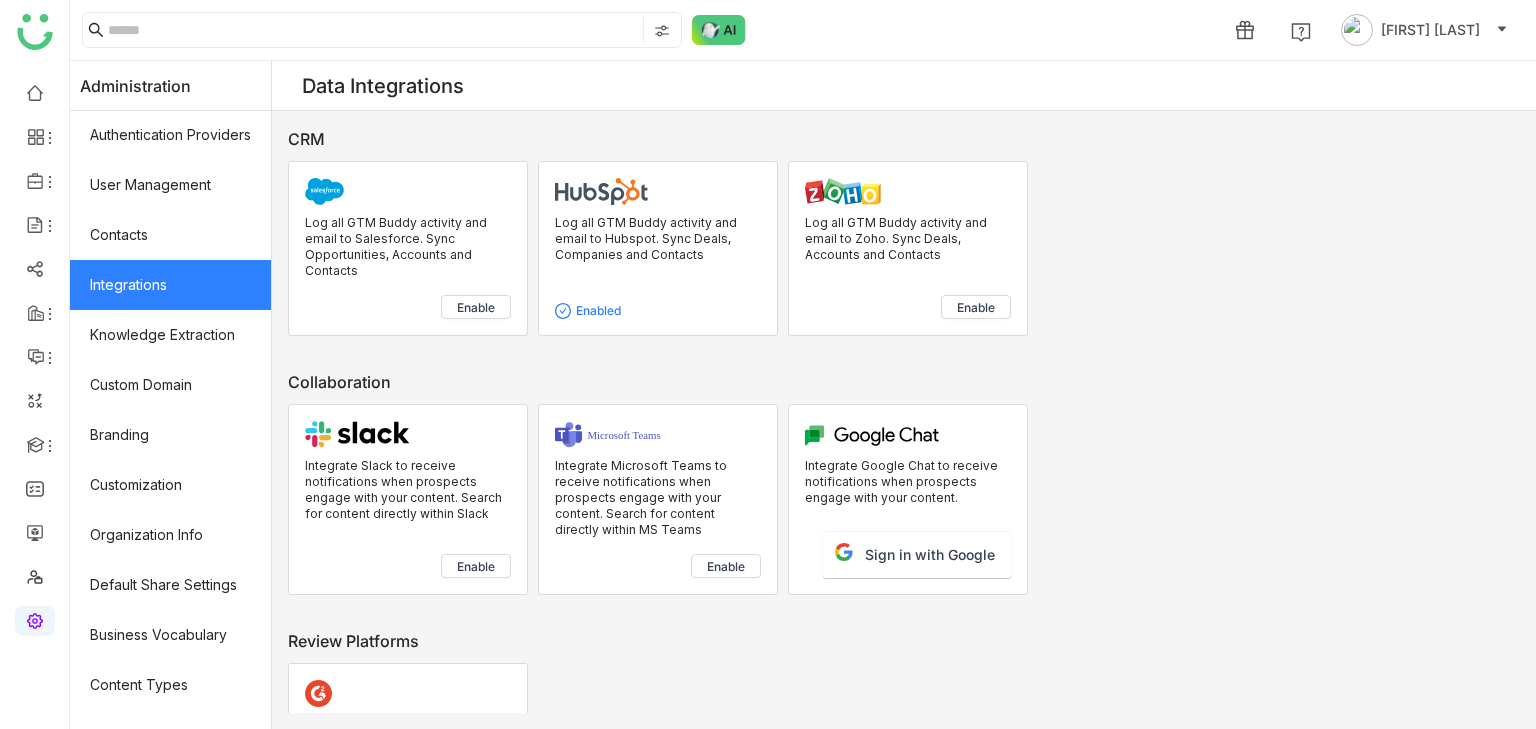 scroll, scrollTop: 0, scrollLeft: 0, axis: both 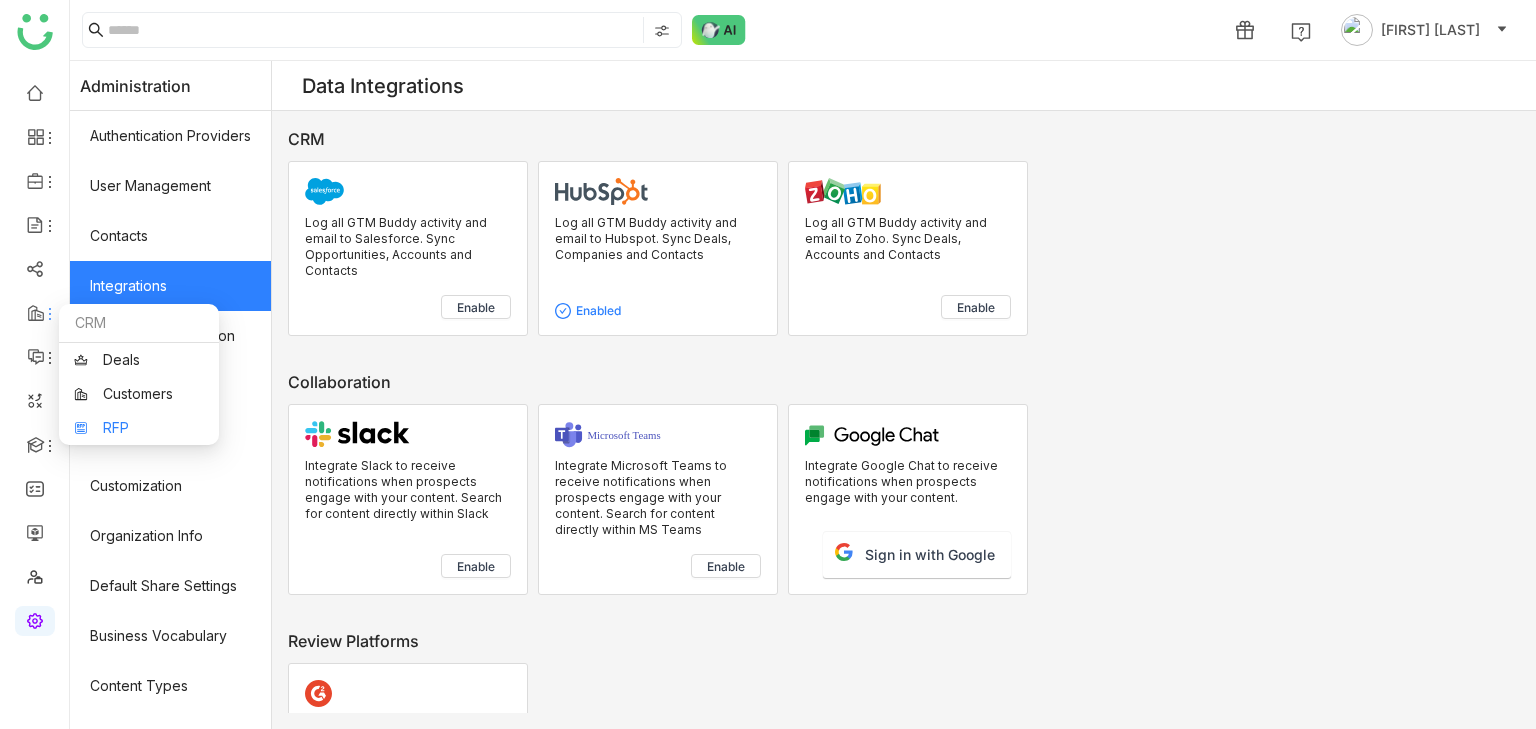 click on "RFP" at bounding box center (139, 428) 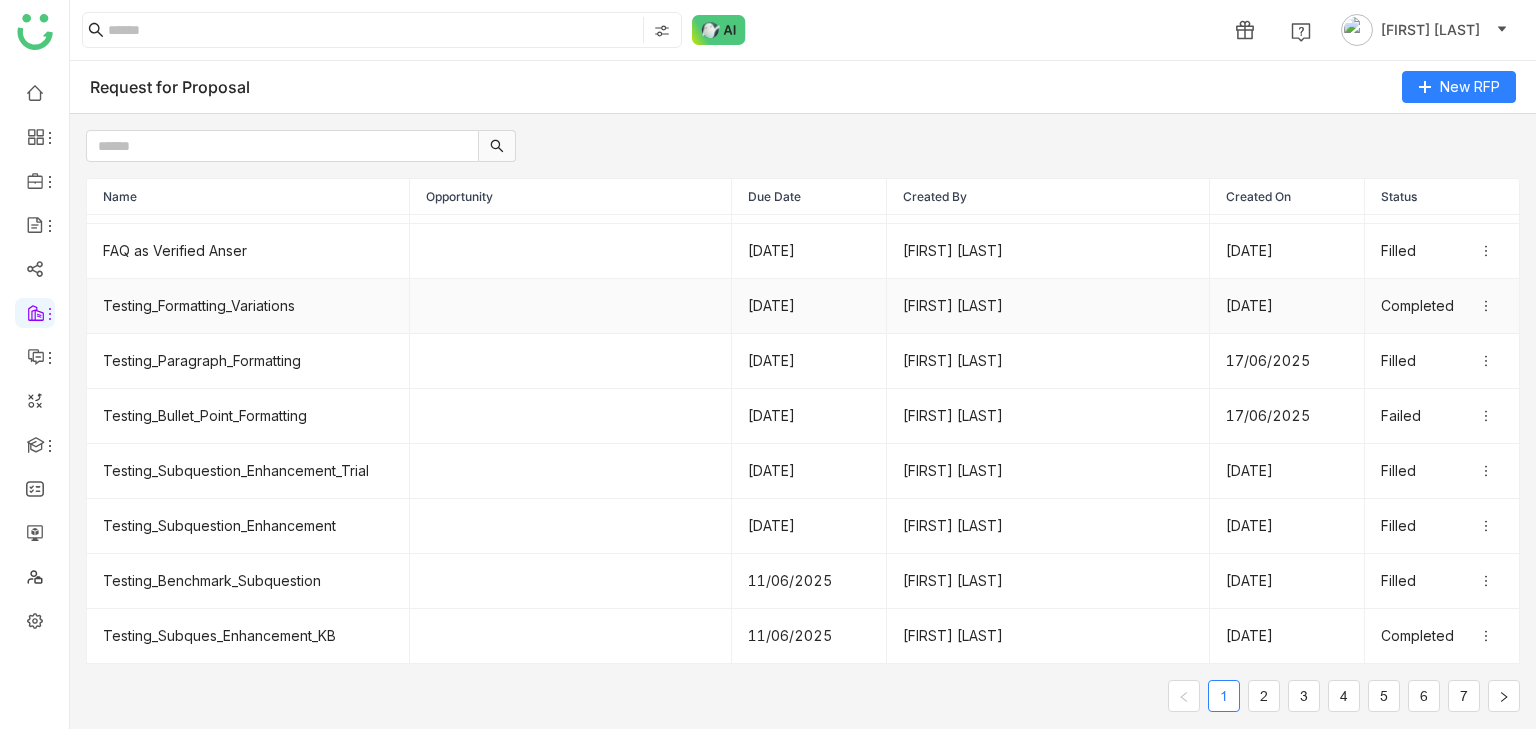 scroll, scrollTop: 0, scrollLeft: 0, axis: both 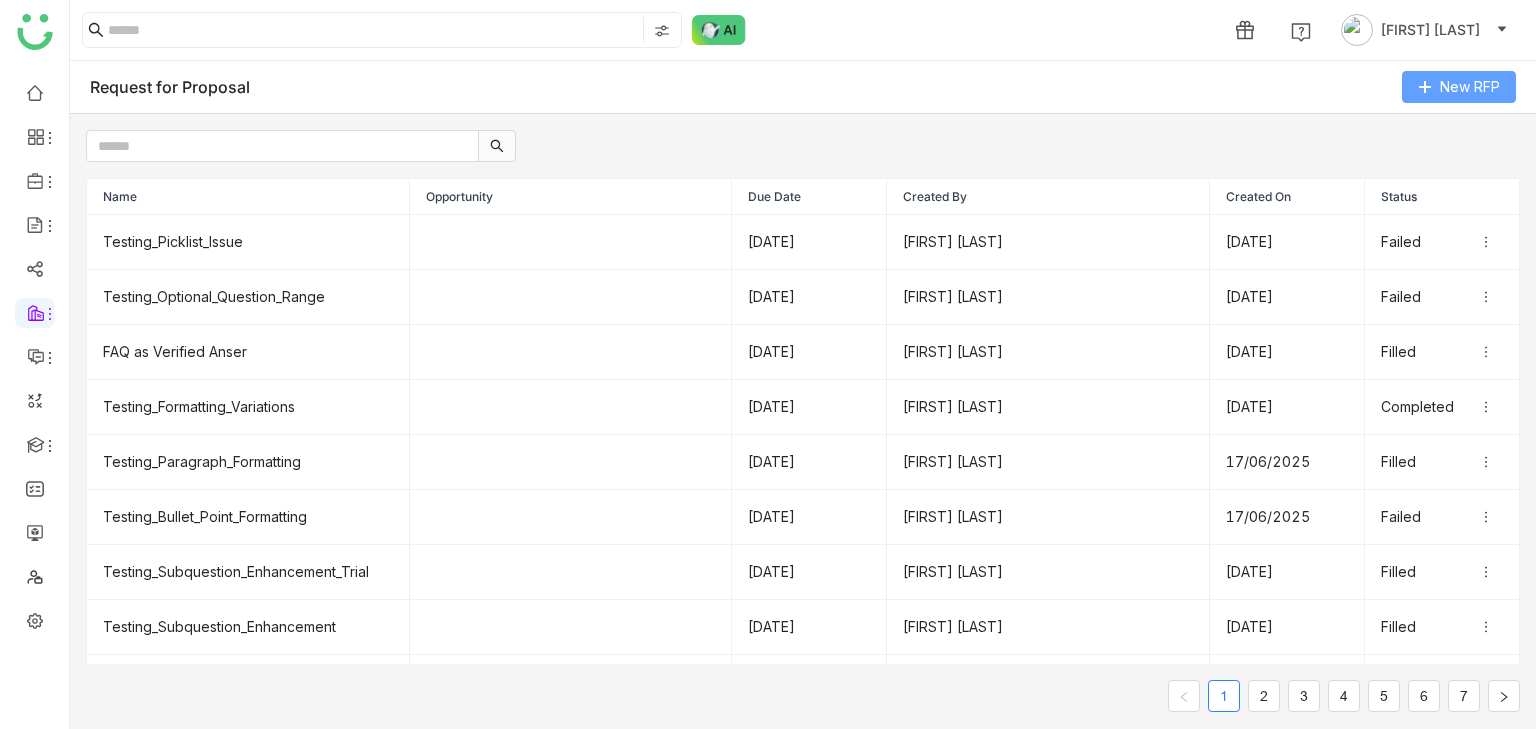 click on "New RFP" at bounding box center [1470, 87] 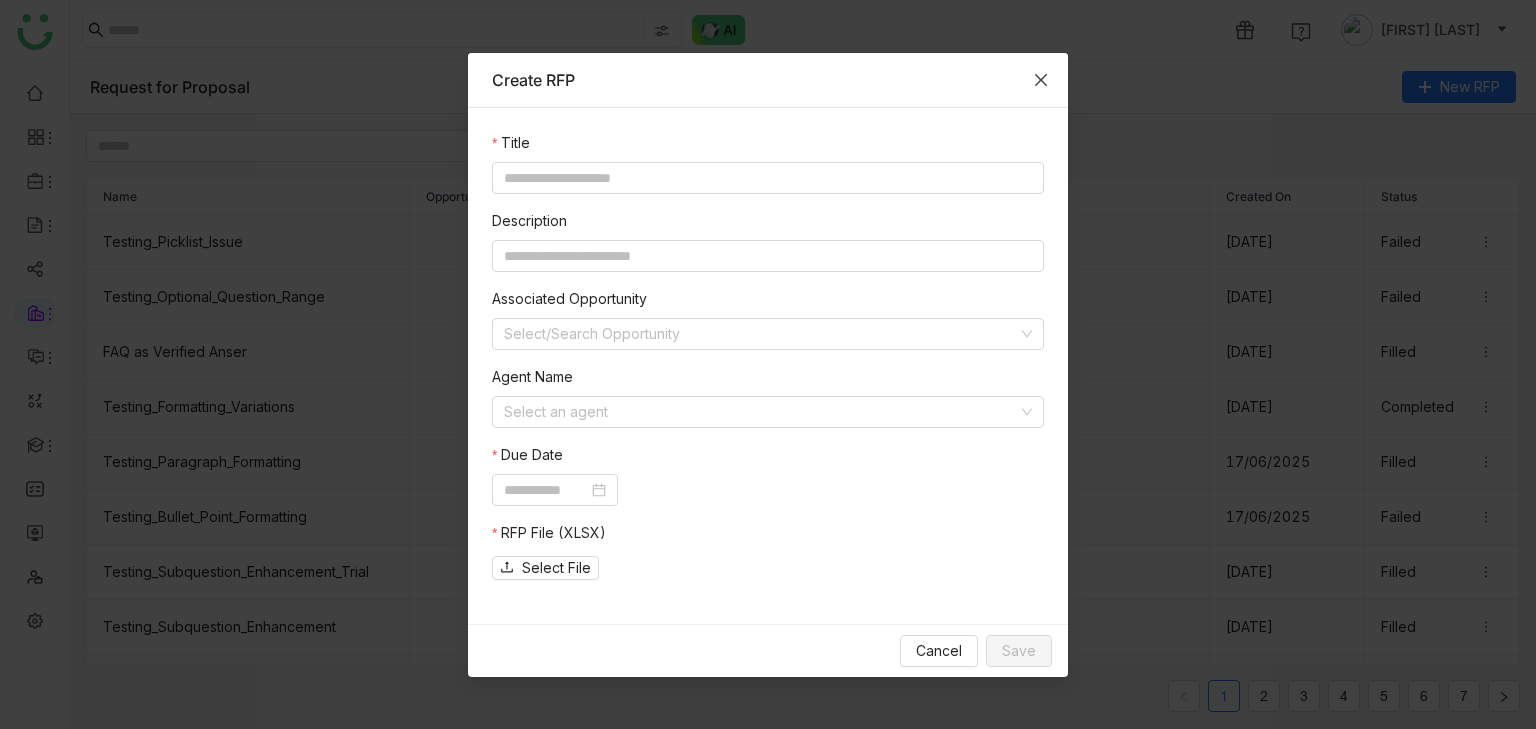 click 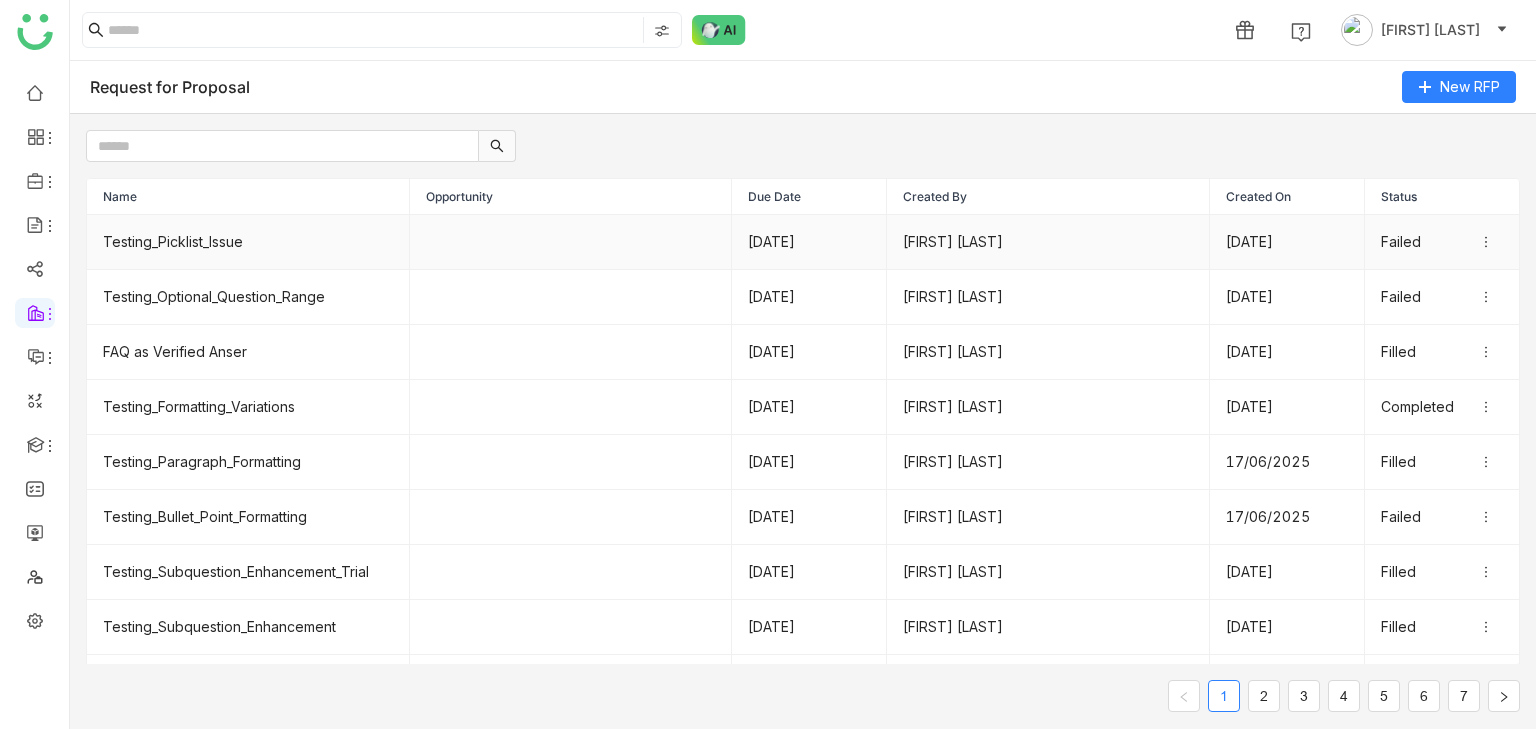 click on "Testing_Picklist_Issue" 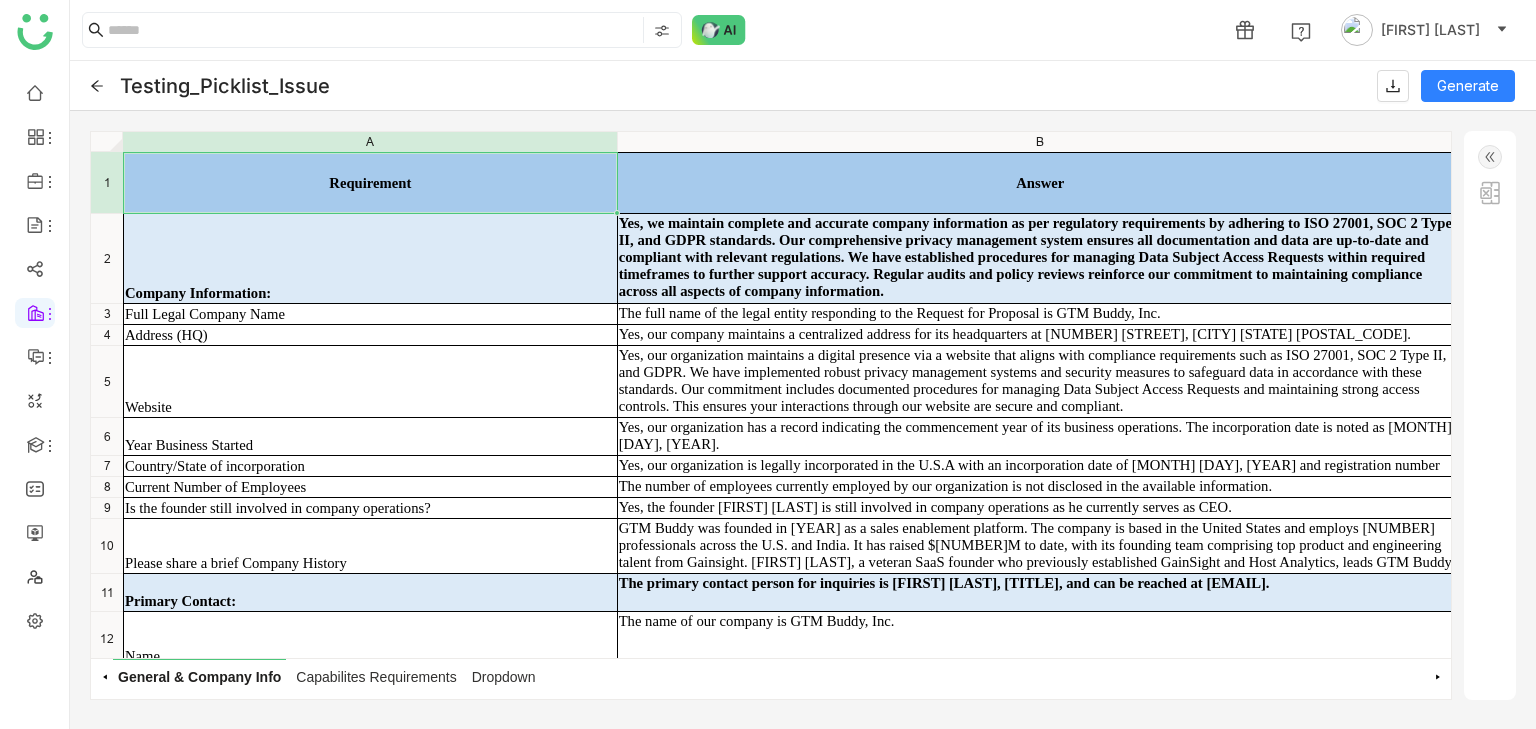 click 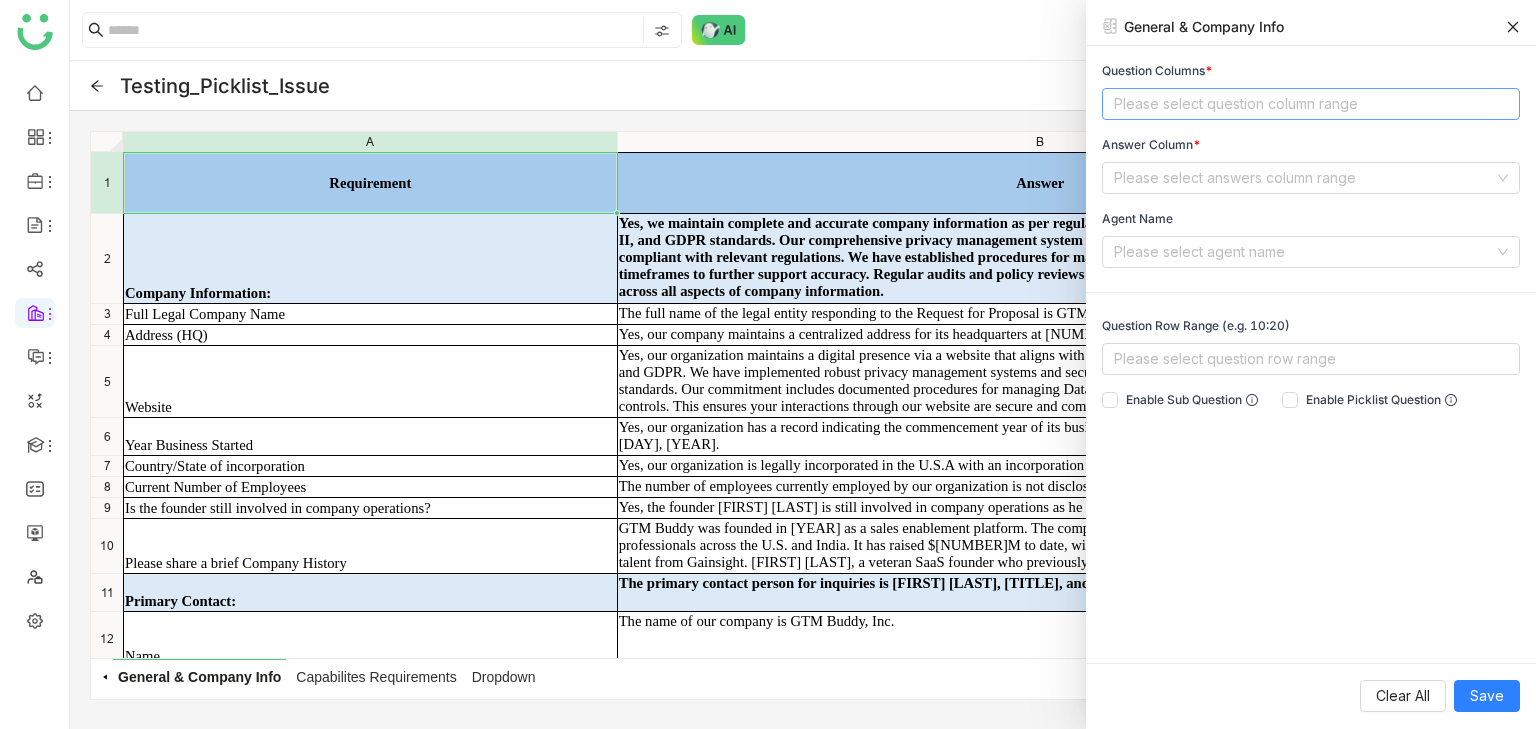 click on "Please select question column range" at bounding box center (1311, 104) 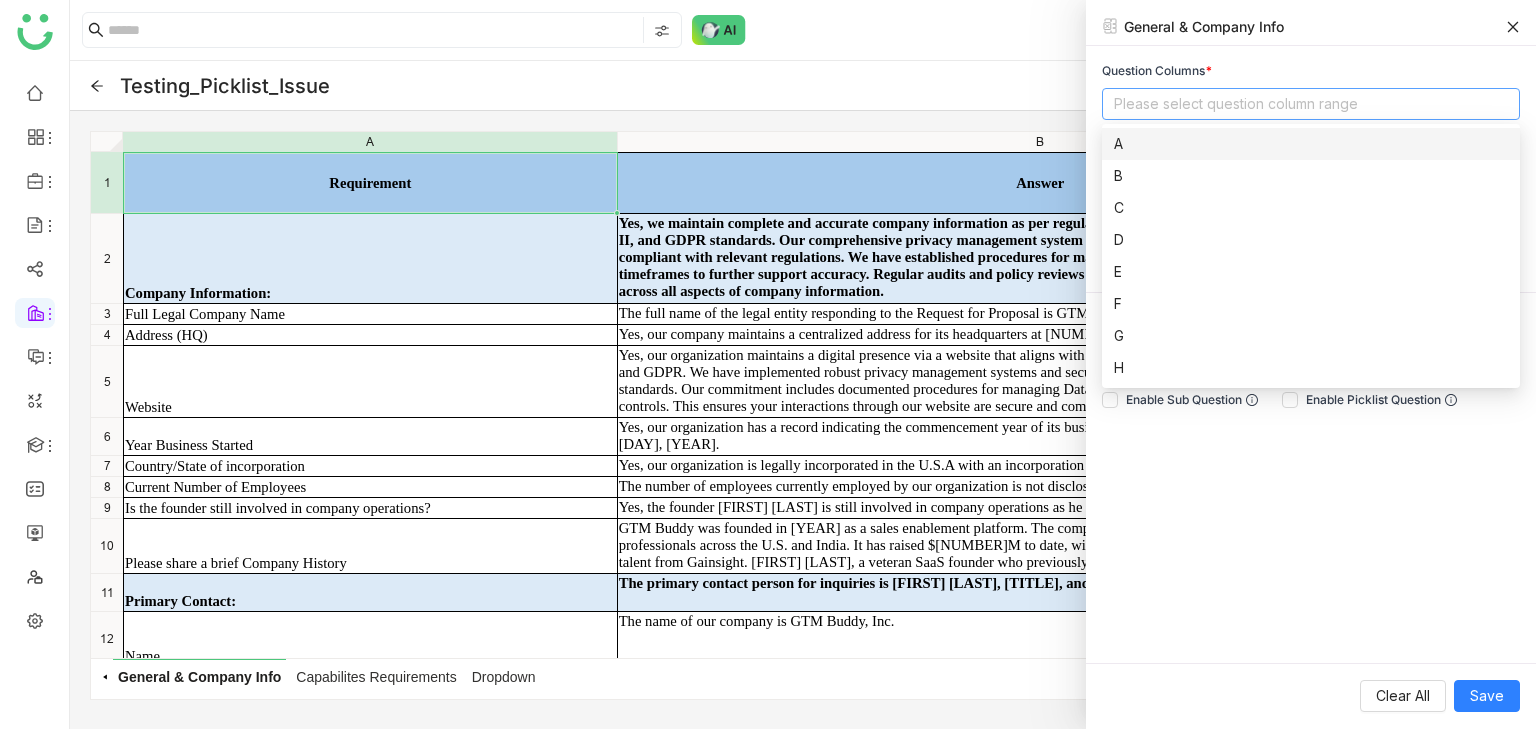 click on "A" at bounding box center (1311, 144) 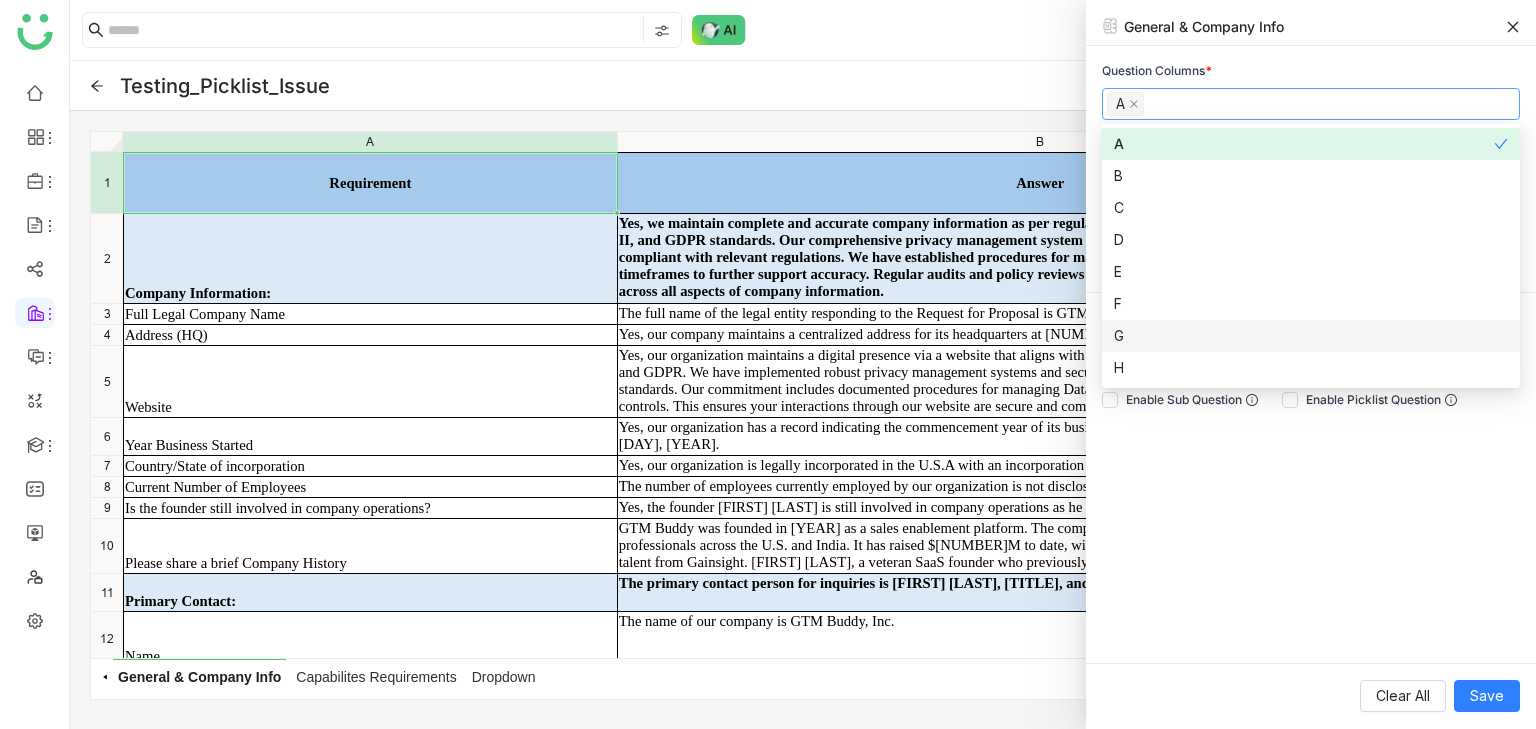 click on "Question Columns  * A   Answer Column  *  Please select answers column range  Agent Name  Please select agent name   Question Row Range (e.g. 10:20)     Please select question row range   Enable Sub Question   Enable Picklist Question" at bounding box center (1311, 354) 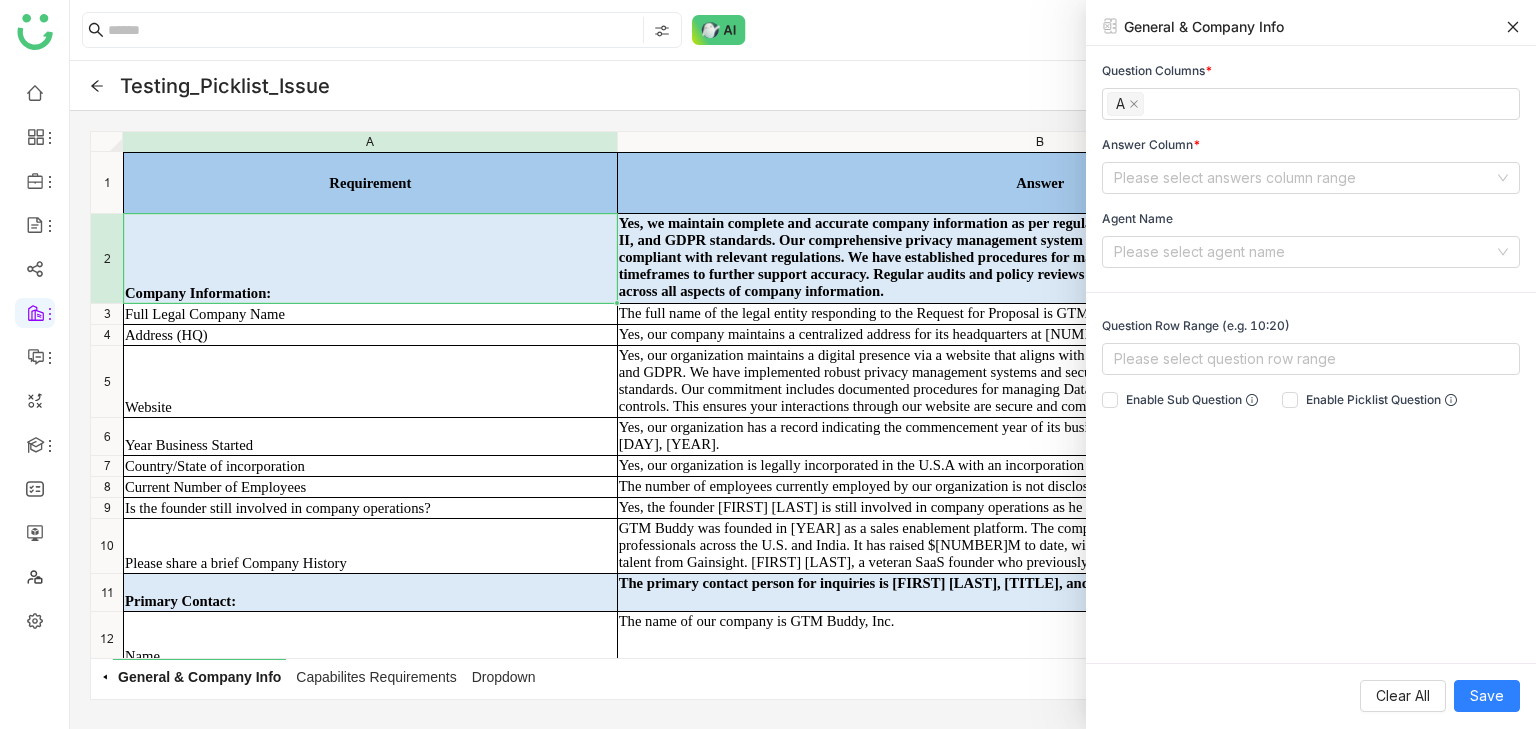click on "Company Information:" 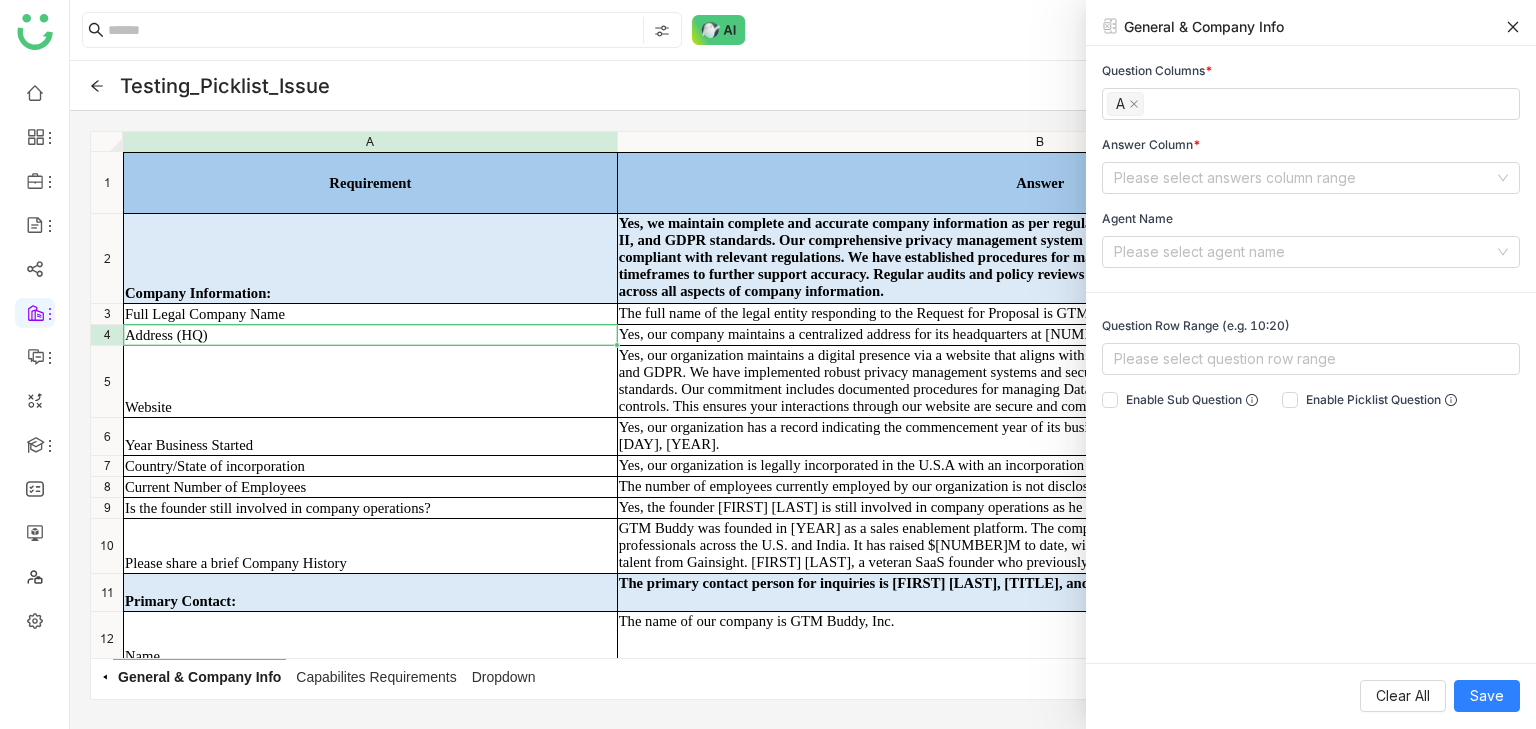 click on "Address (HQ)" 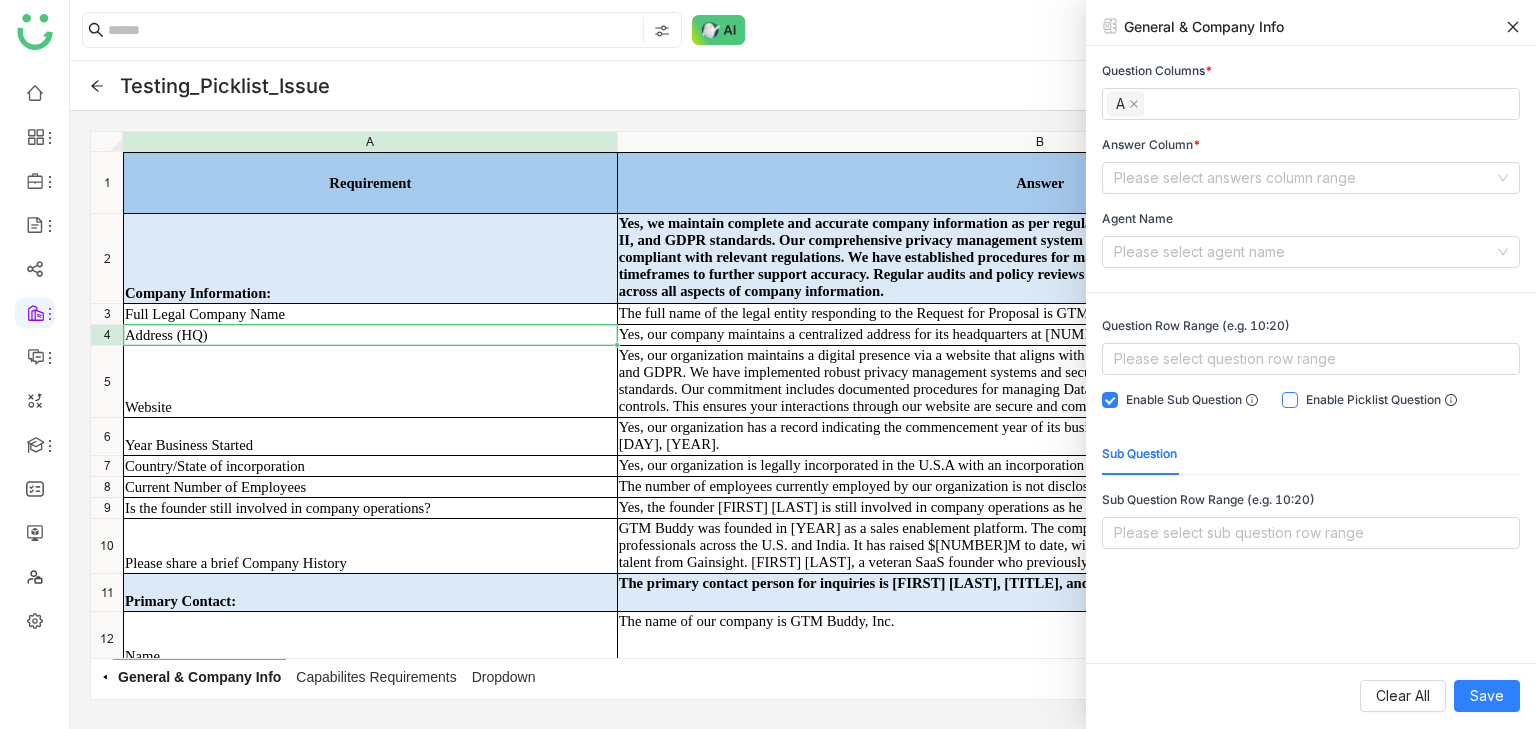 click on "Enable Picklist Question" at bounding box center (1381, 400) 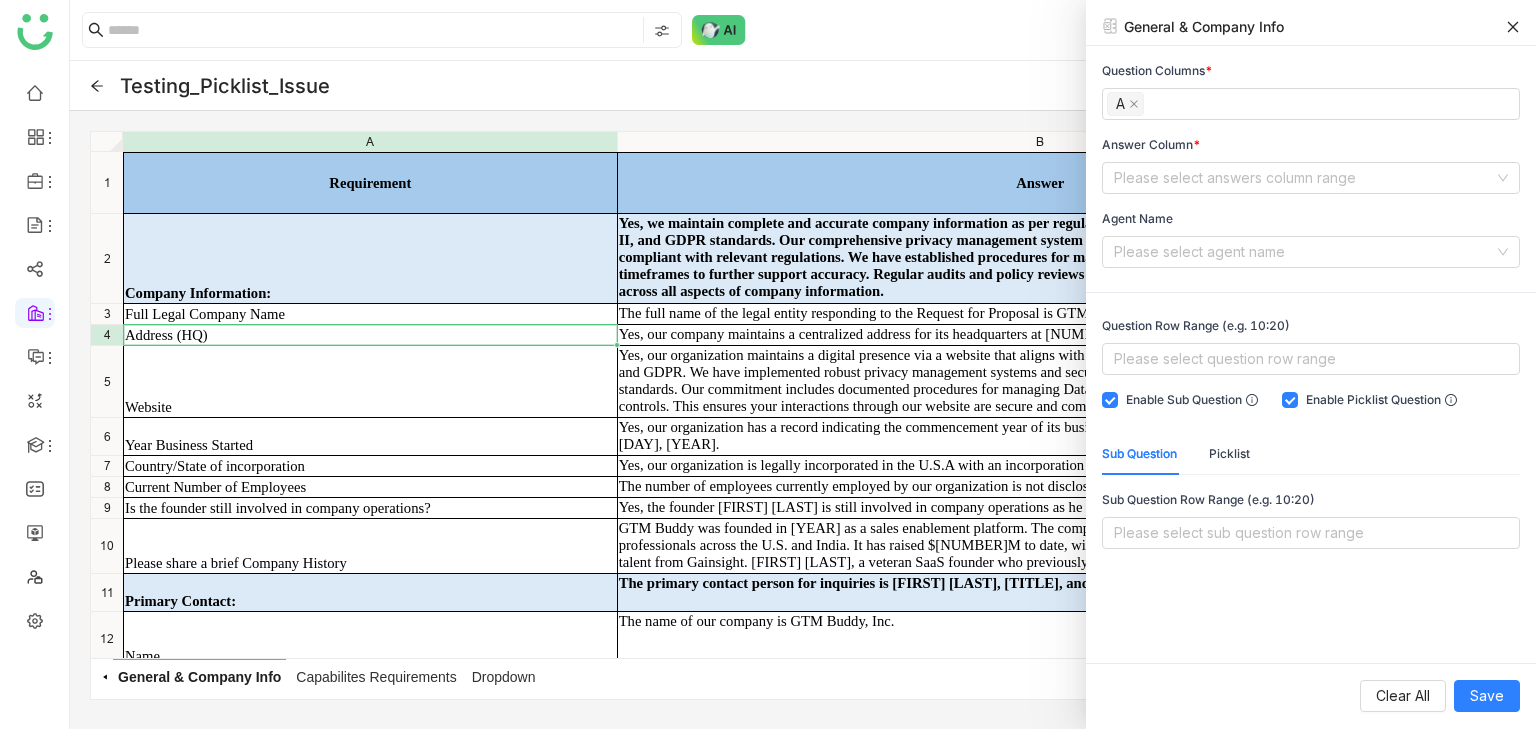 click on "Picklist" at bounding box center [1229, 454] 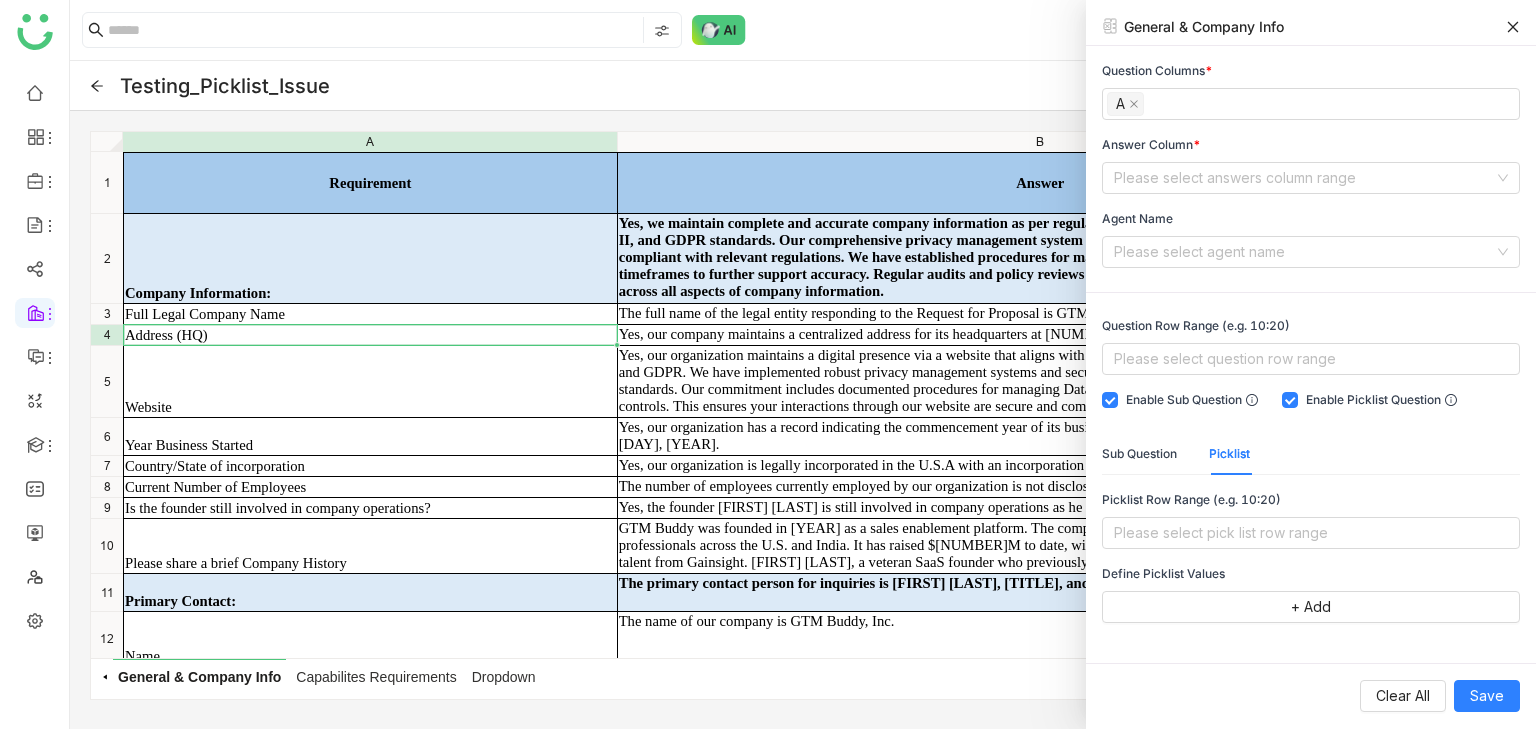 click on "Sub Question" at bounding box center [1139, 454] 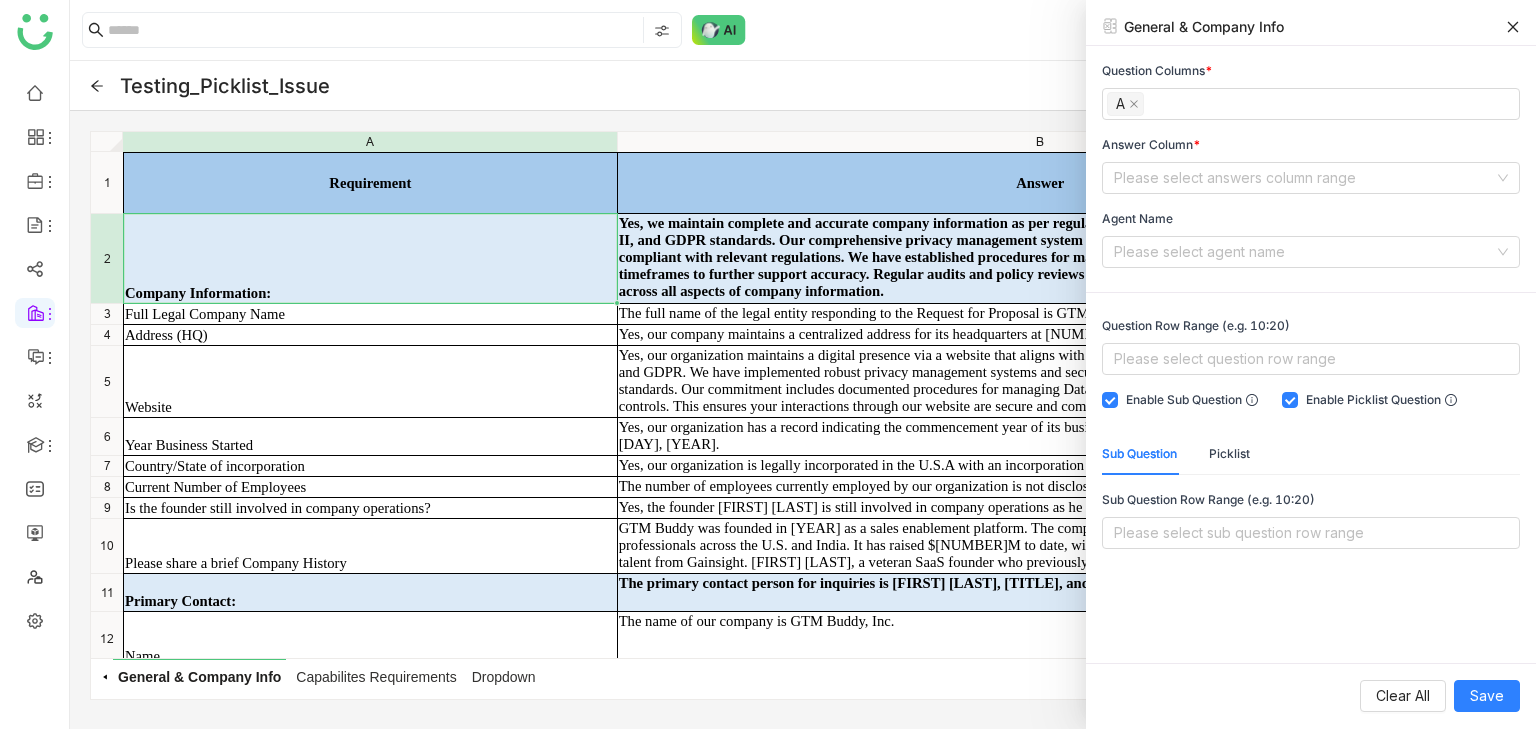 click on "Company Information:" 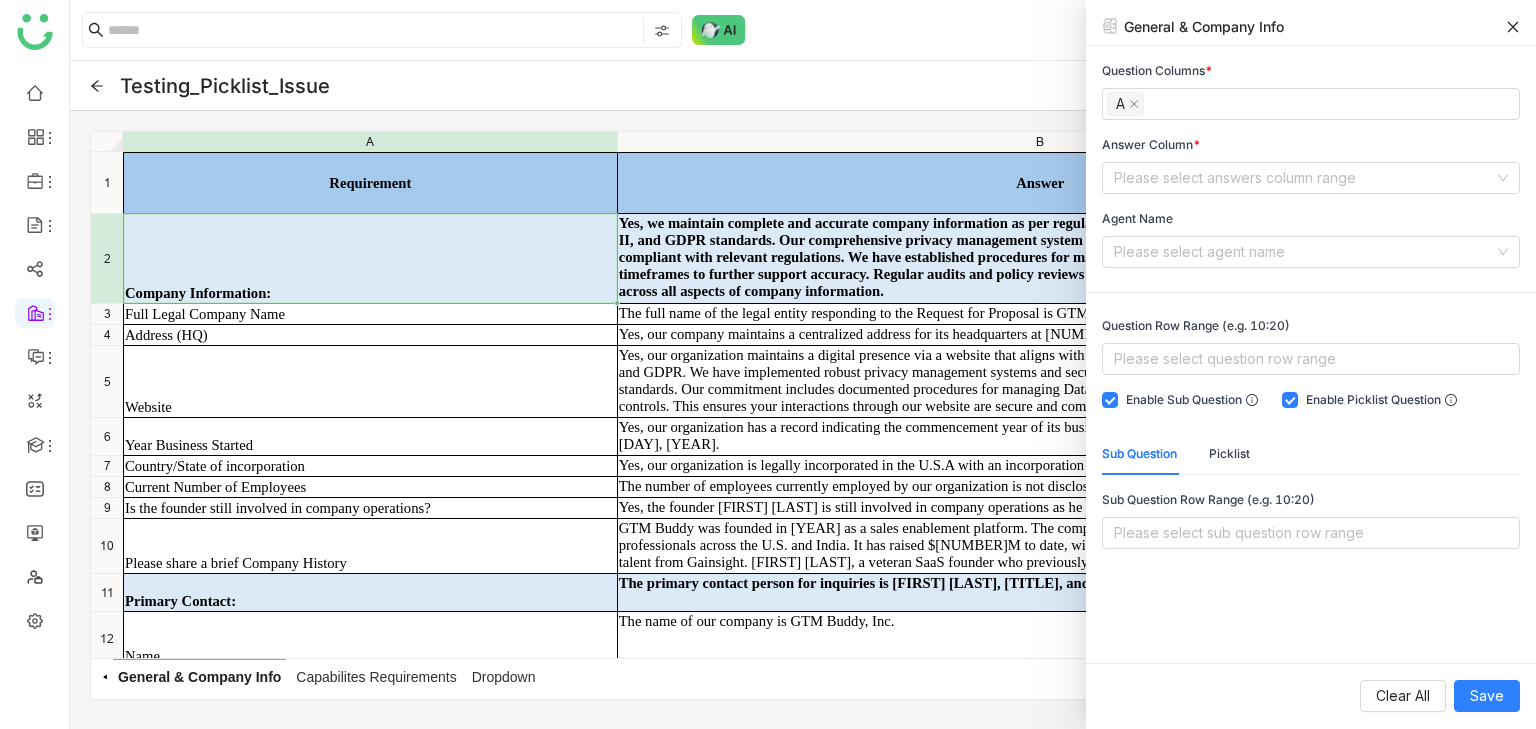 click on "Address (HQ)" 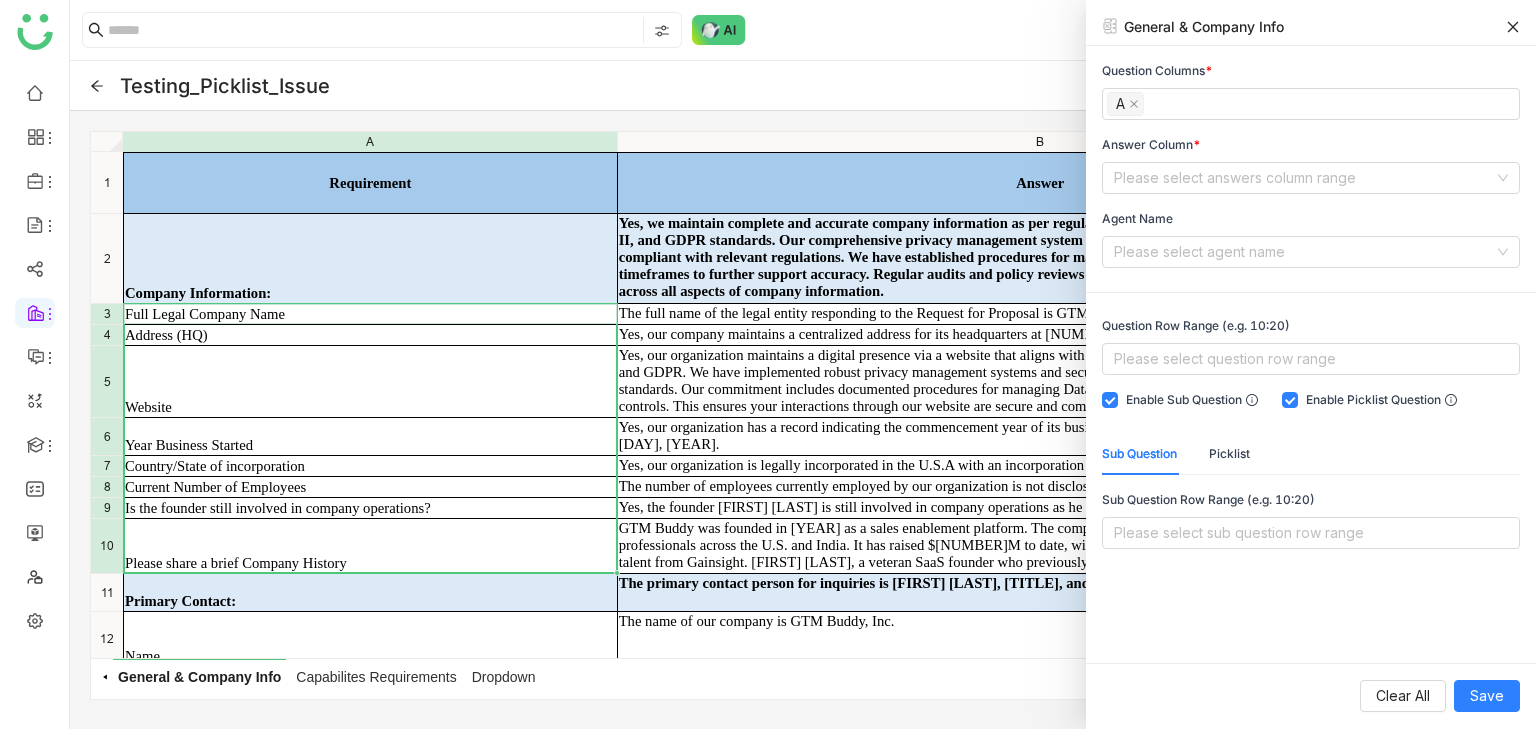 drag, startPoint x: 202, startPoint y: 315, endPoint x: 255, endPoint y: 542, distance: 233.10513 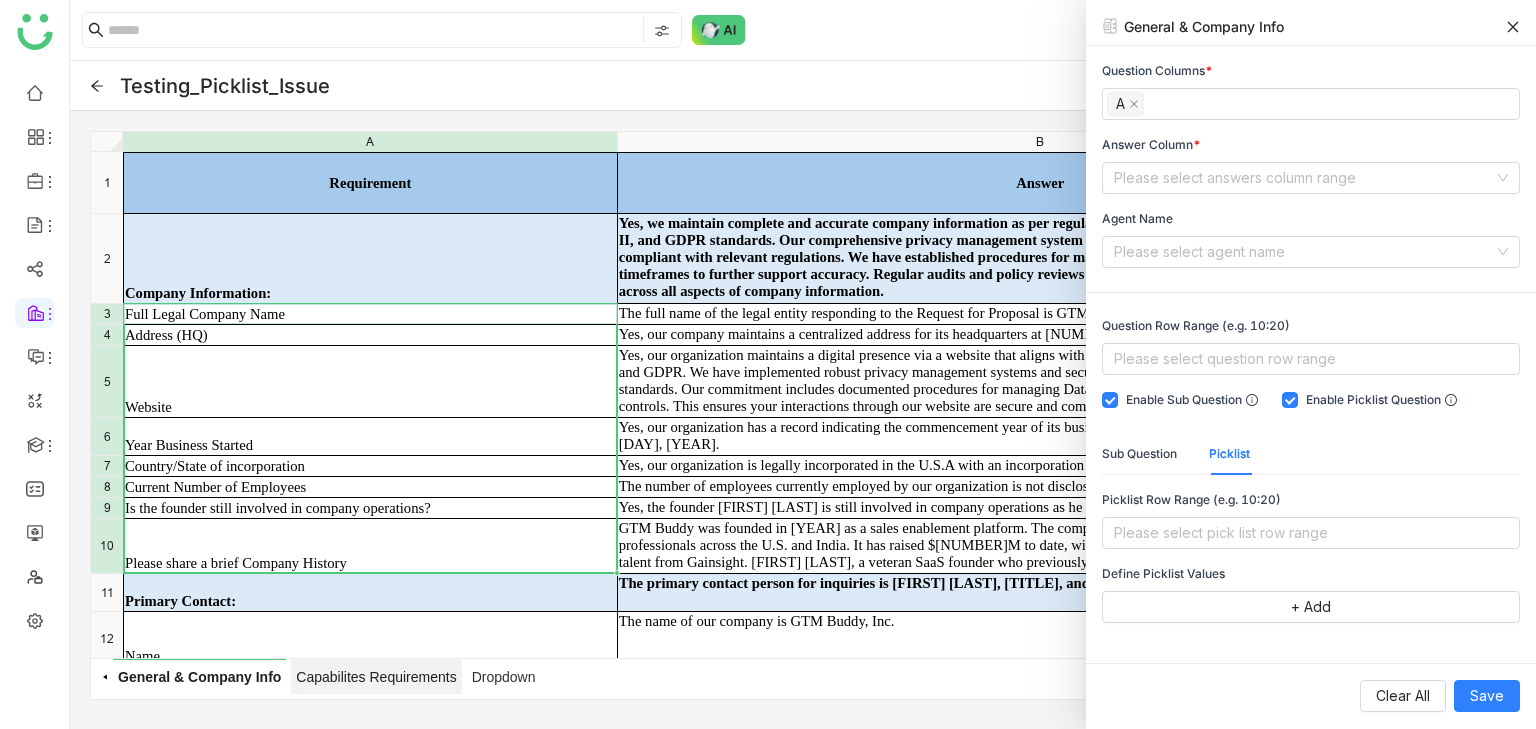 click on "Capabilites Requirements" 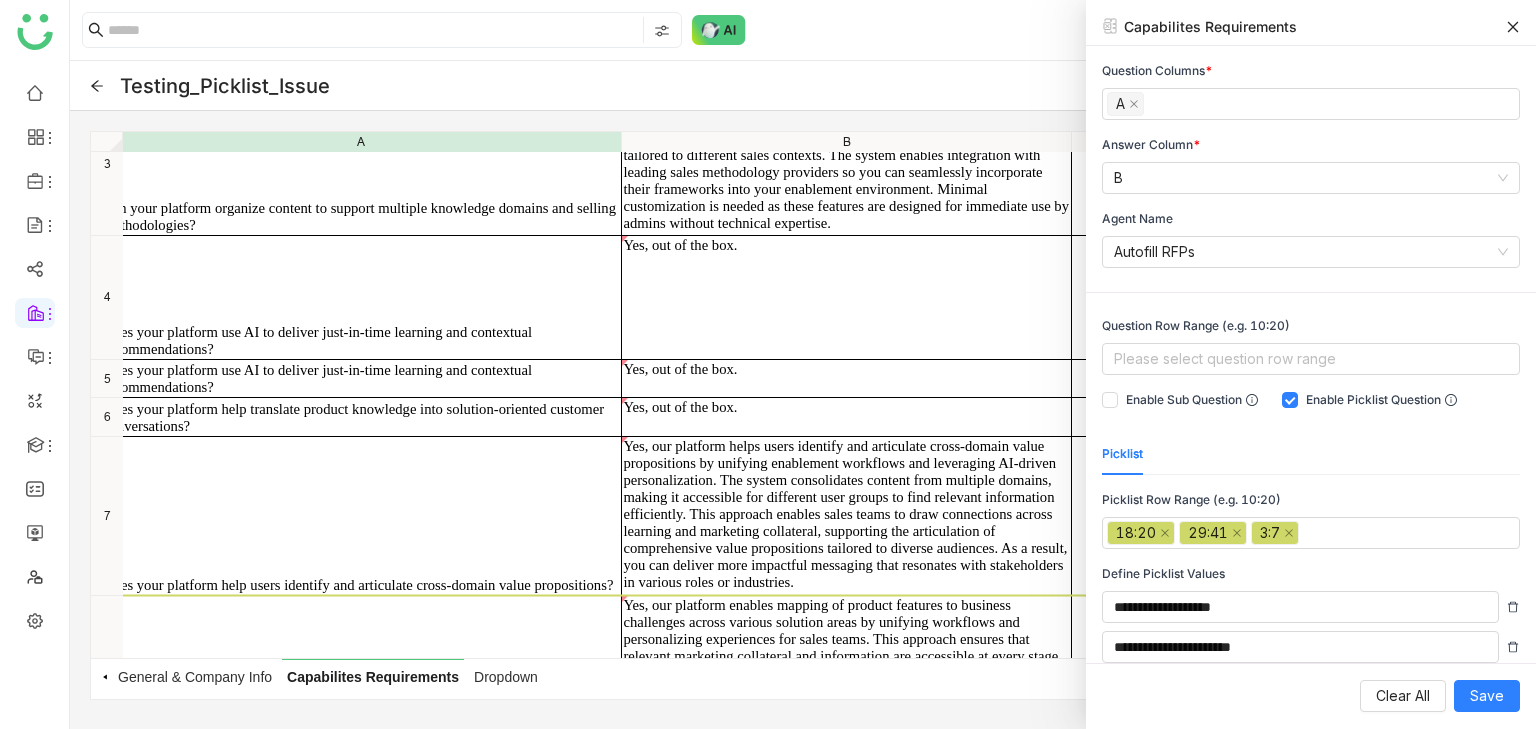 scroll, scrollTop: 111, scrollLeft: 0, axis: vertical 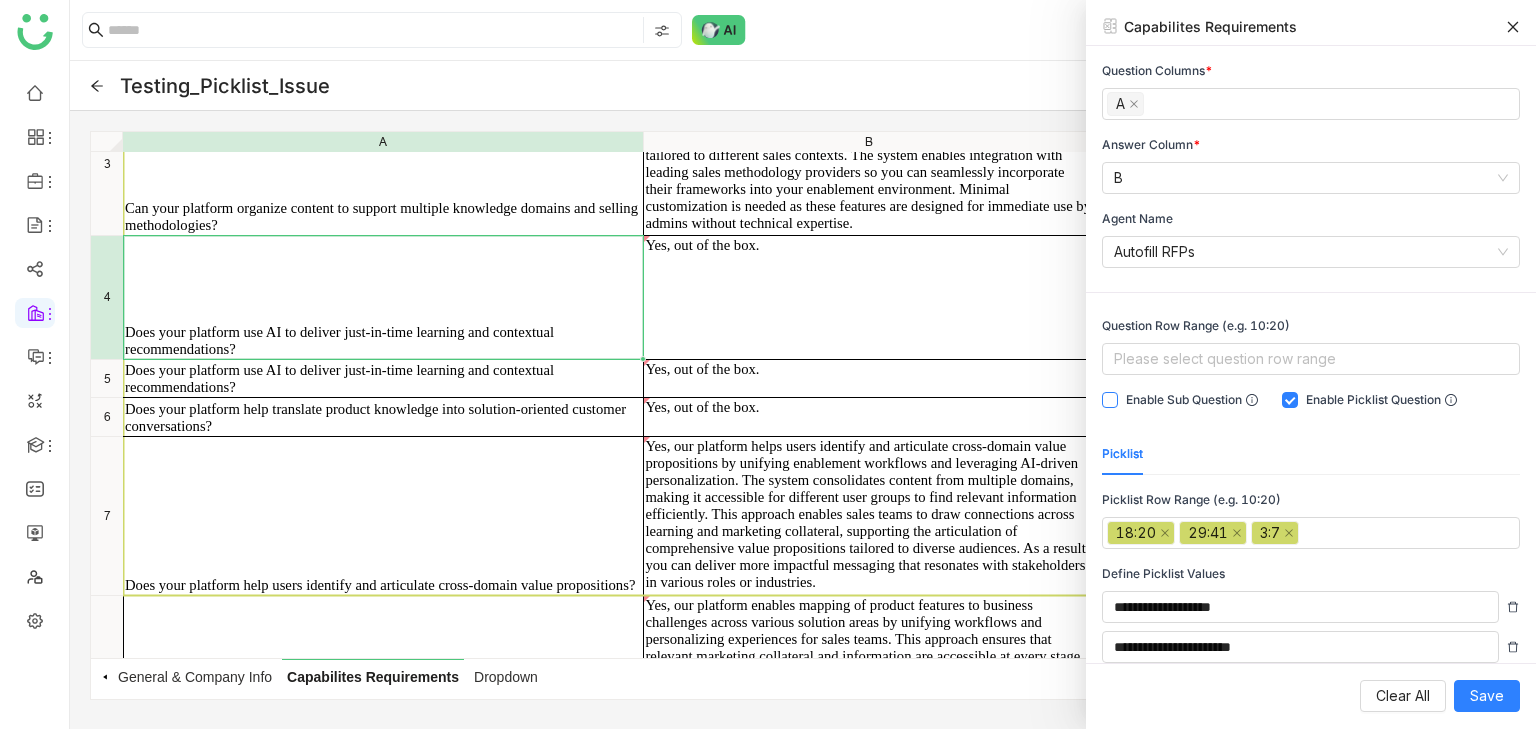 click on "Autofill RFPs" 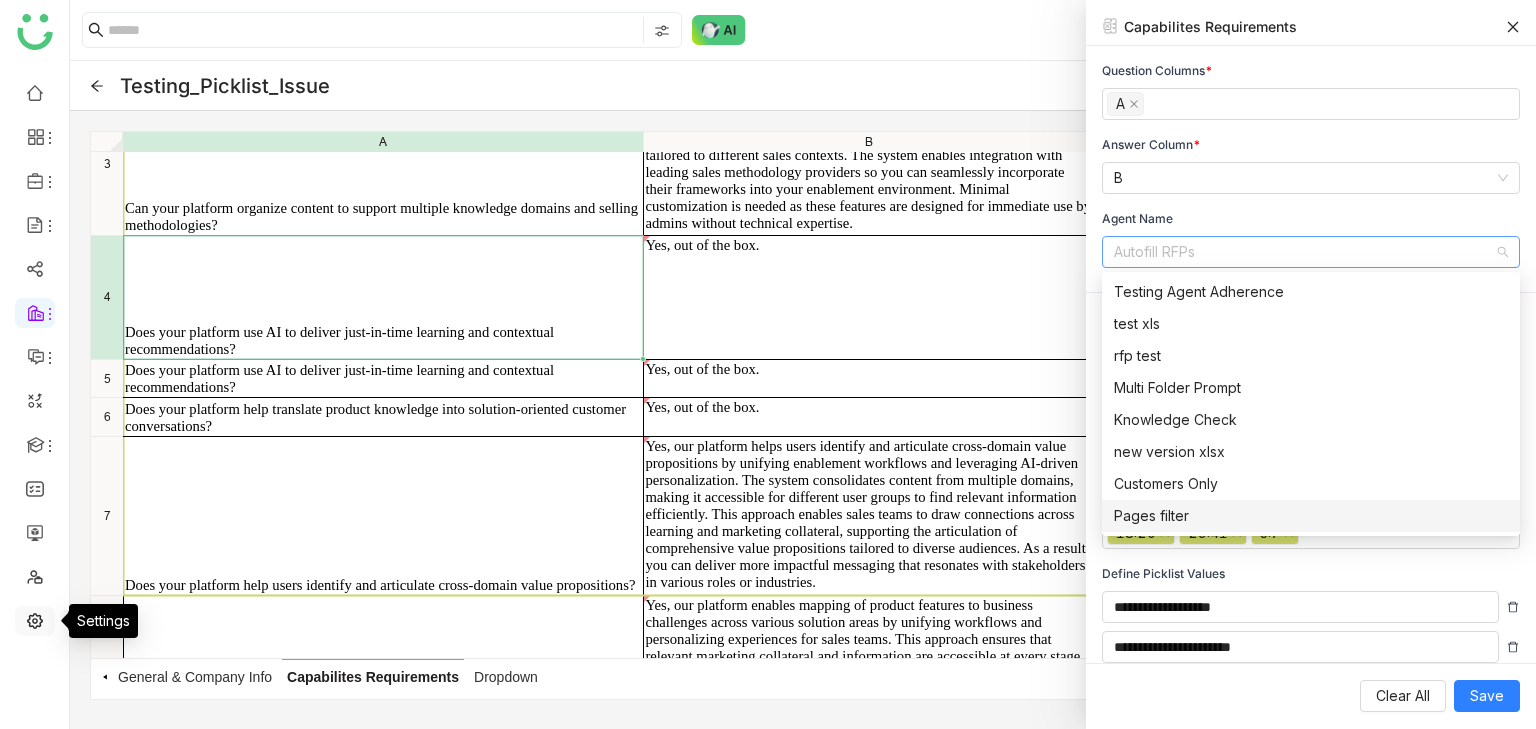 click at bounding box center (35, 619) 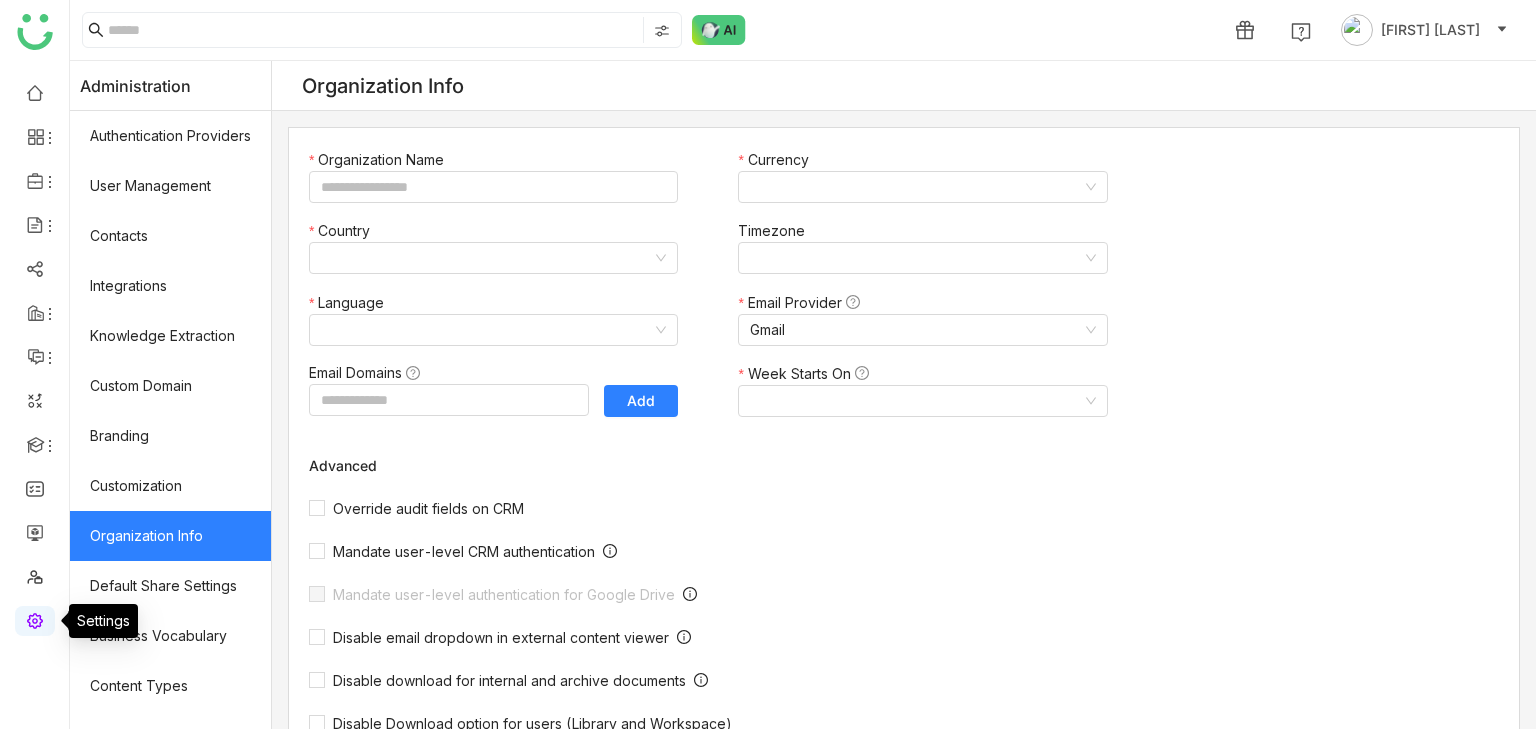 type on "*******" 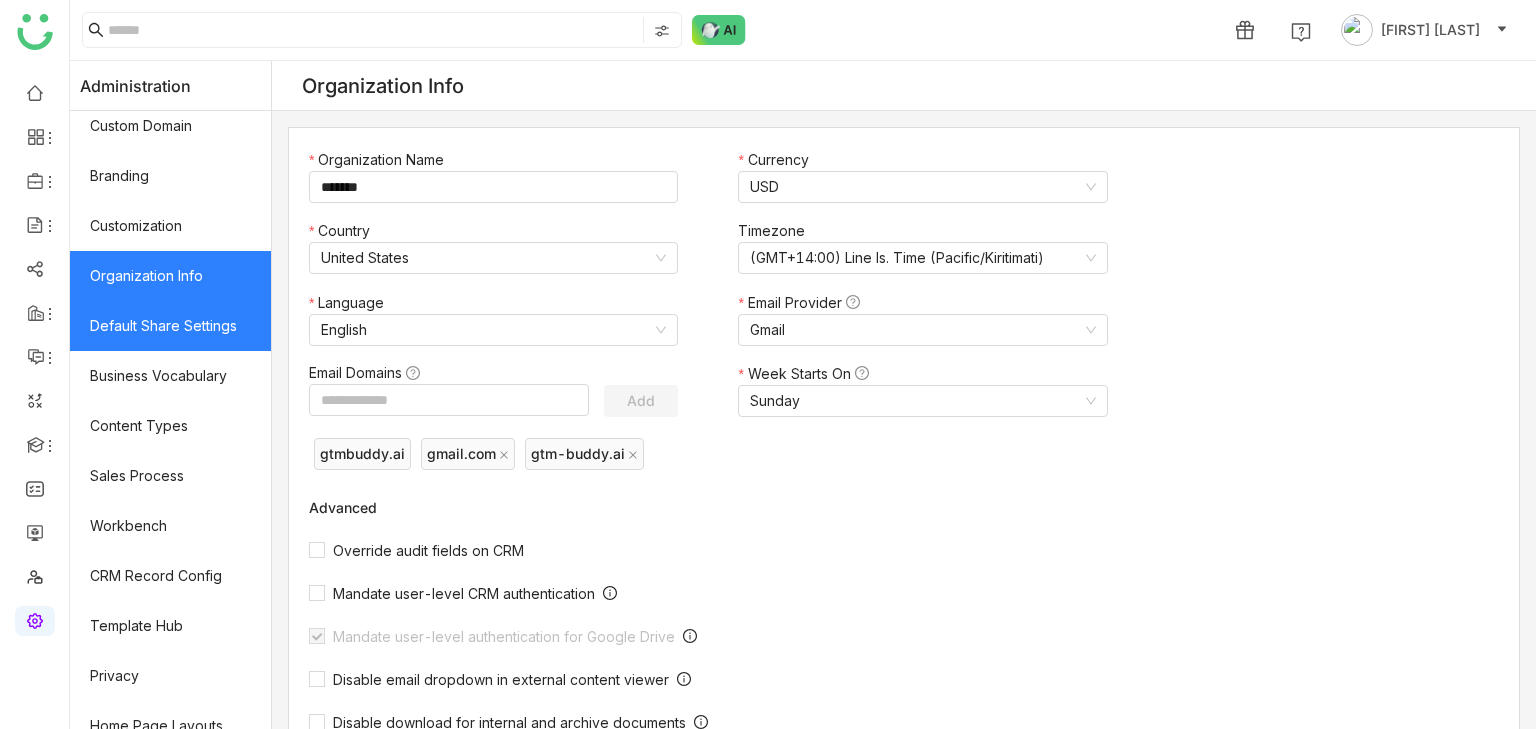 scroll, scrollTop: 332, scrollLeft: 0, axis: vertical 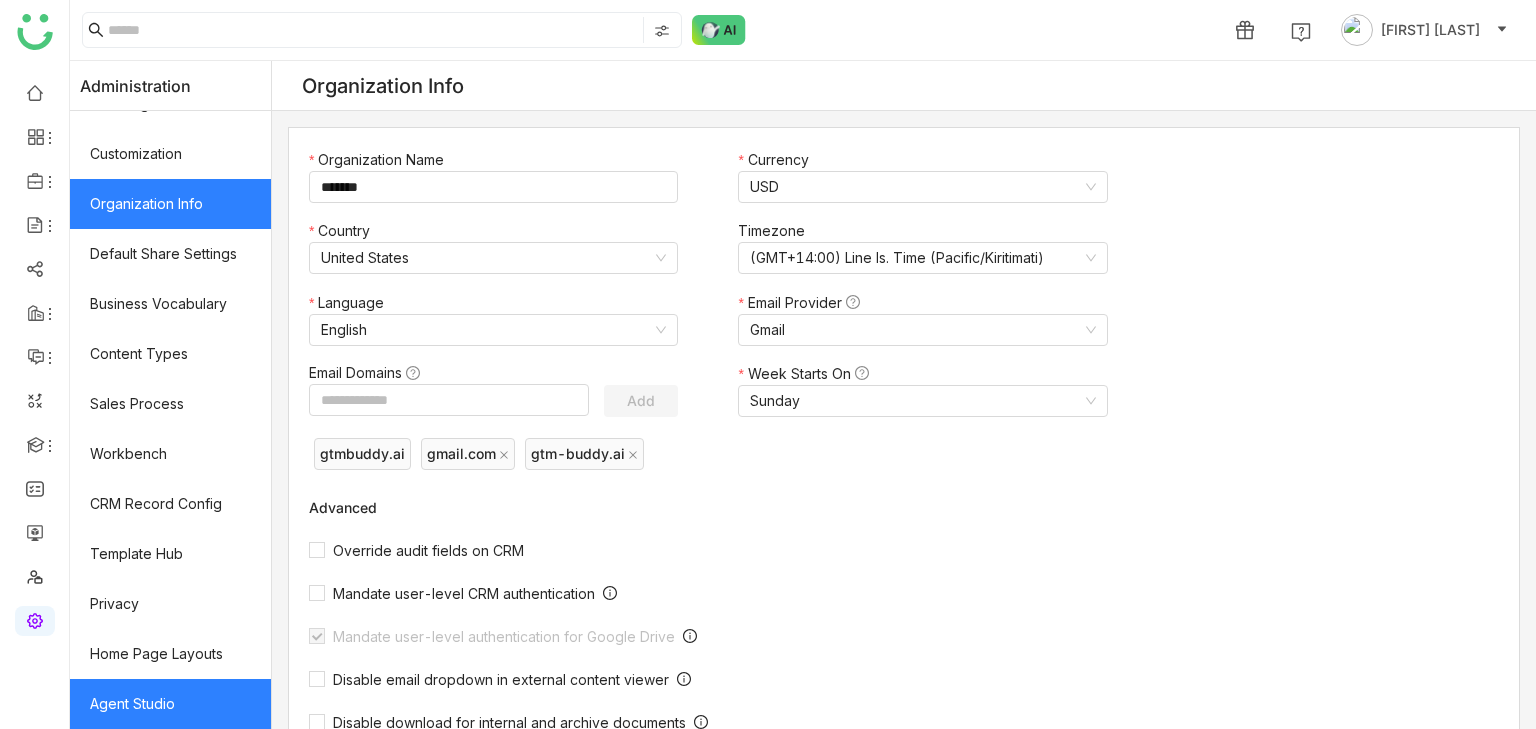 click on "Agent Studio" 